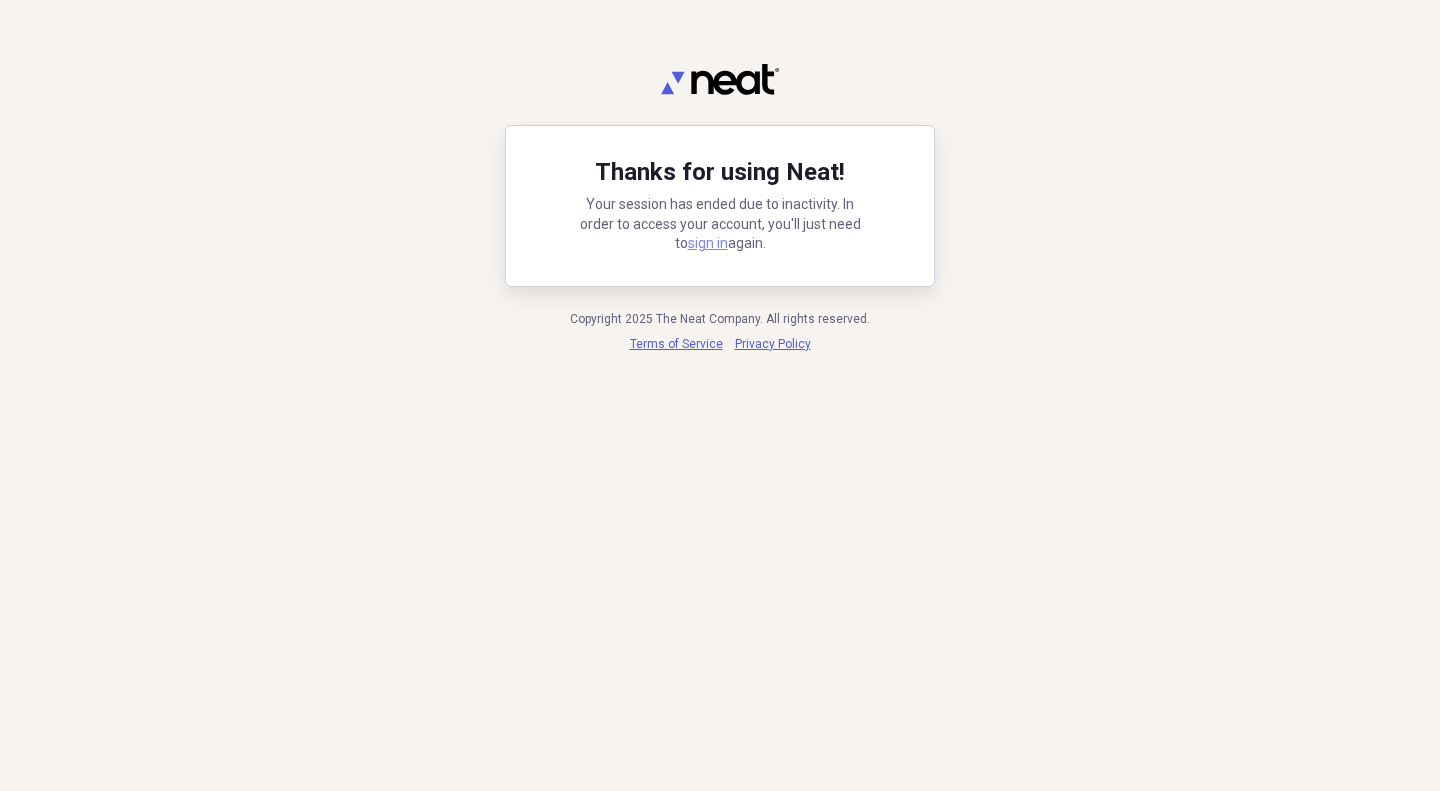 scroll, scrollTop: 0, scrollLeft: 0, axis: both 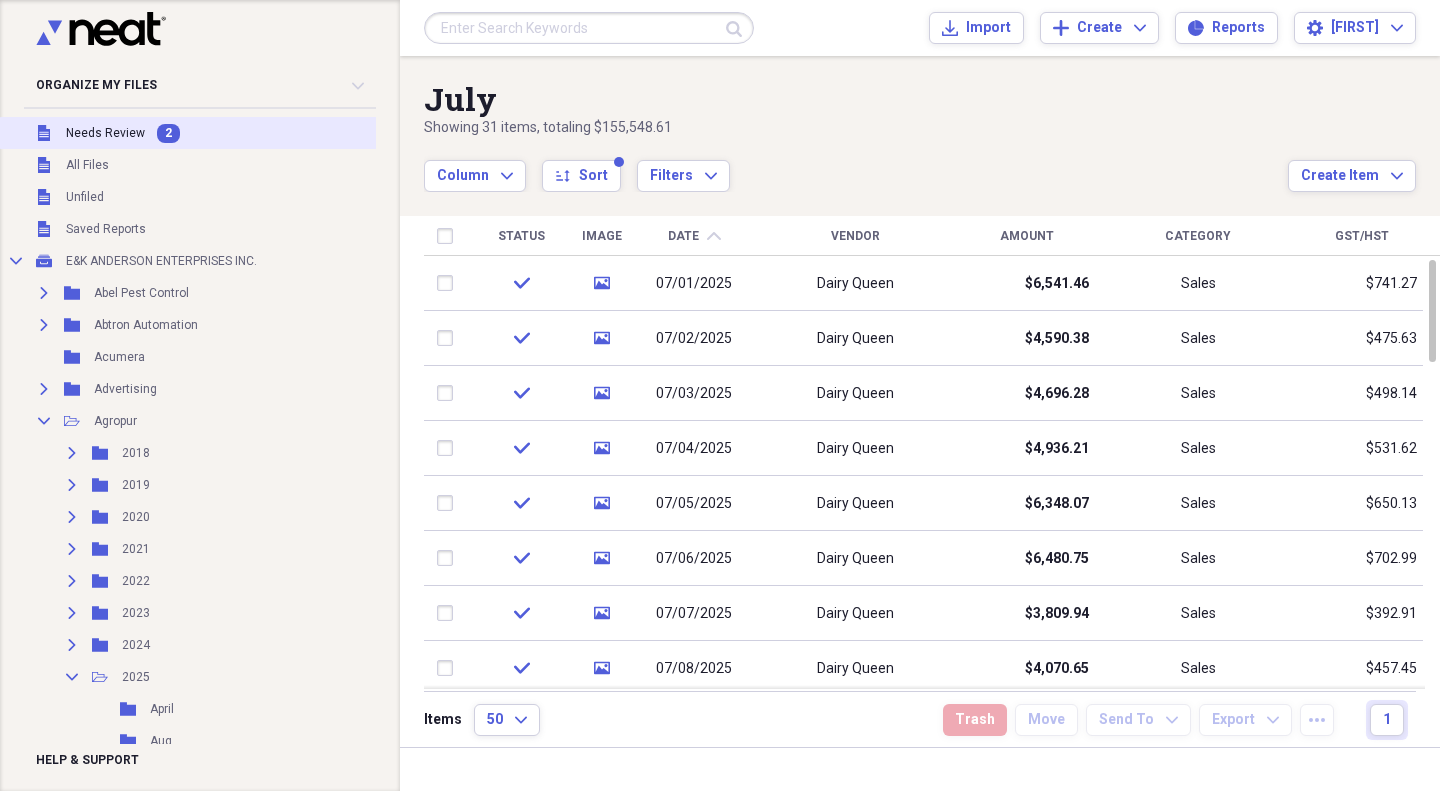 click on "Needs Review" at bounding box center [105, 133] 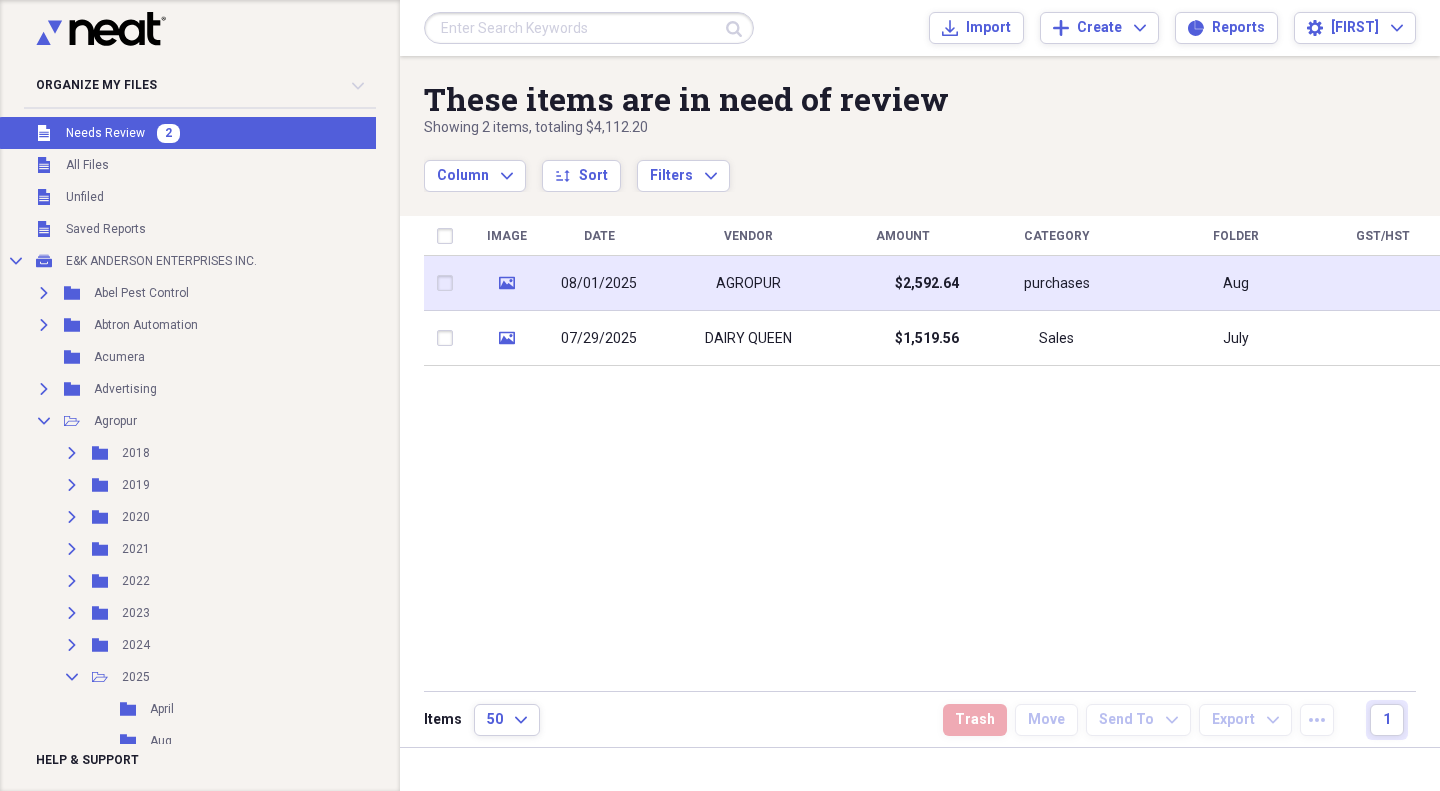 click on "AGROPUR" at bounding box center [748, 283] 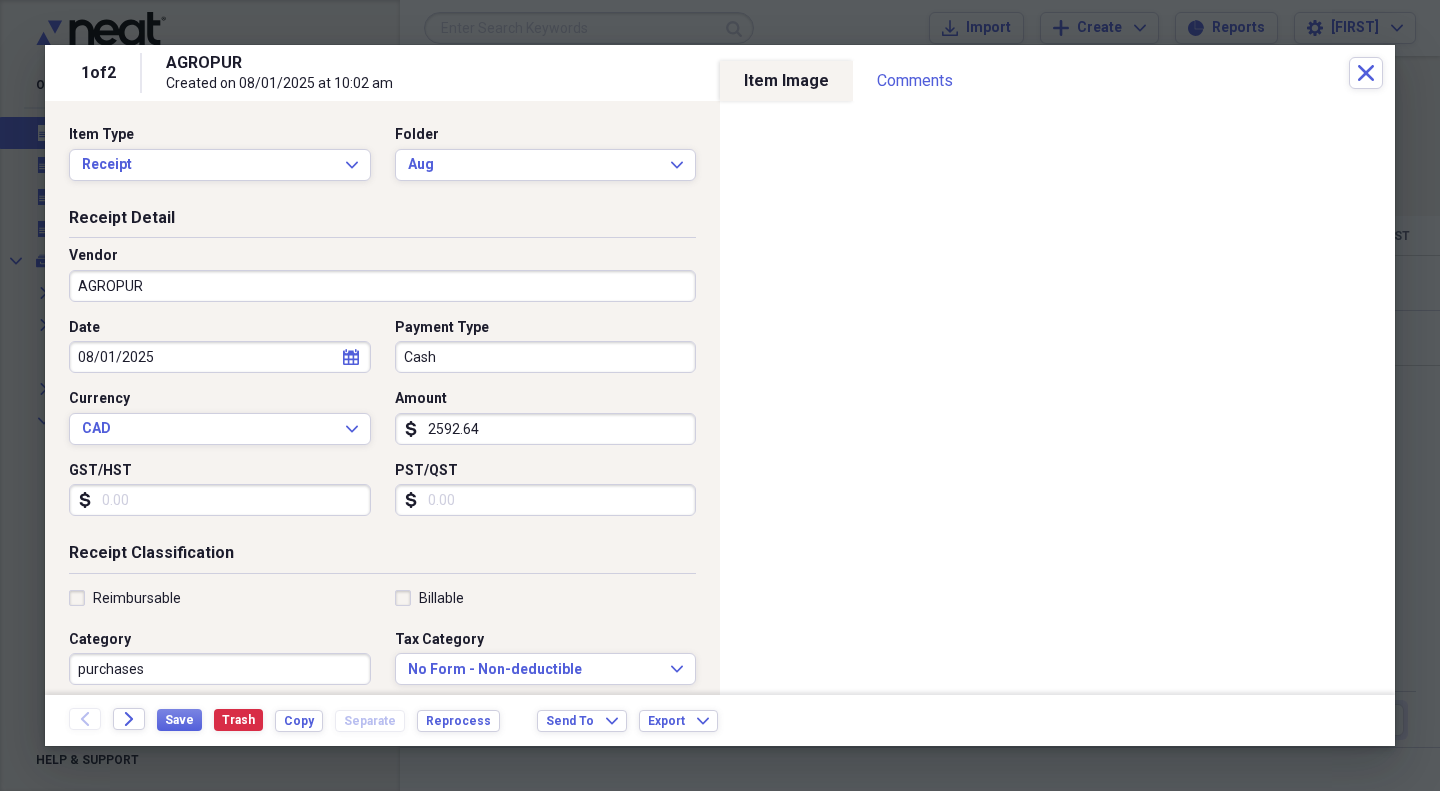 click on "Cash" at bounding box center (546, 357) 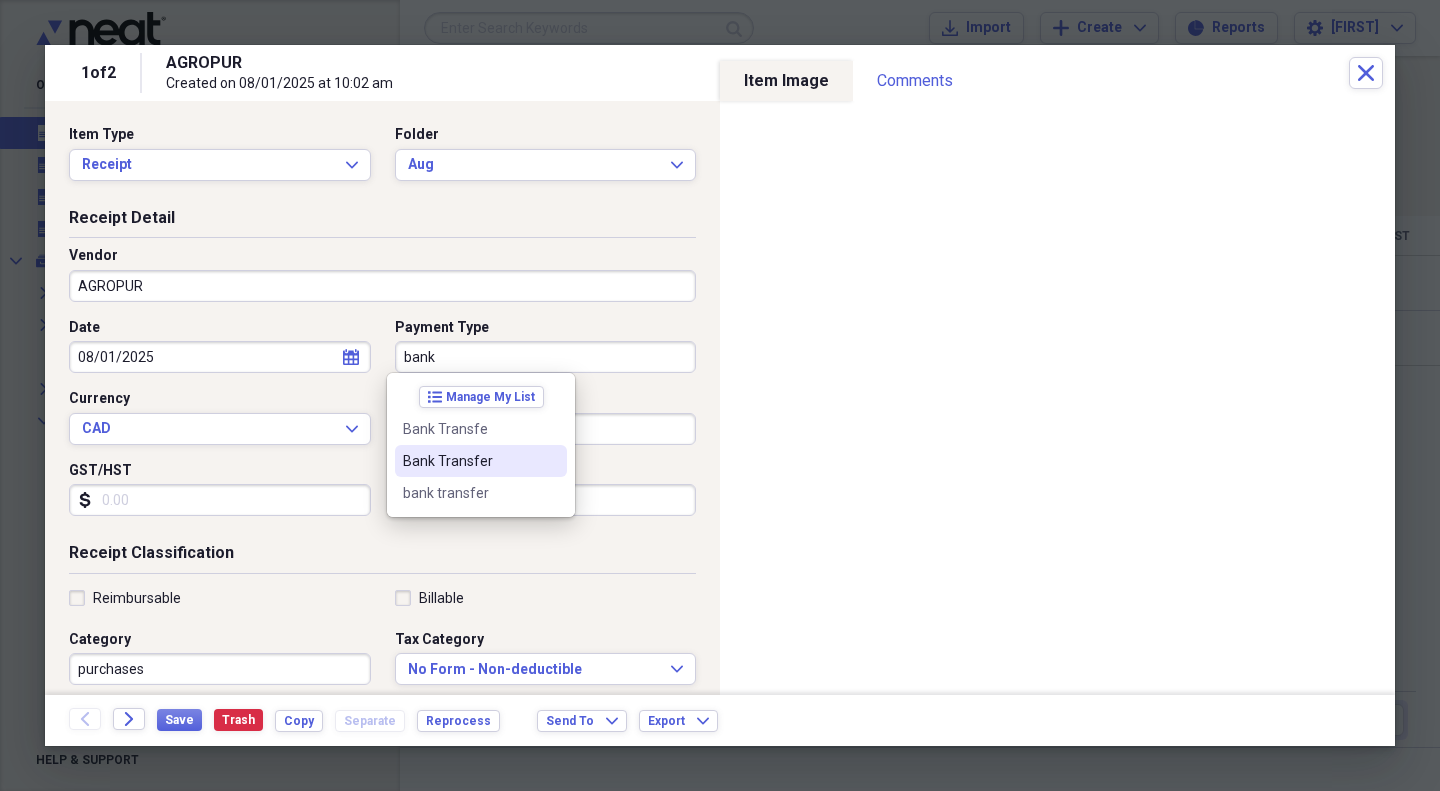 click on "Bank Transfer" at bounding box center (469, 461) 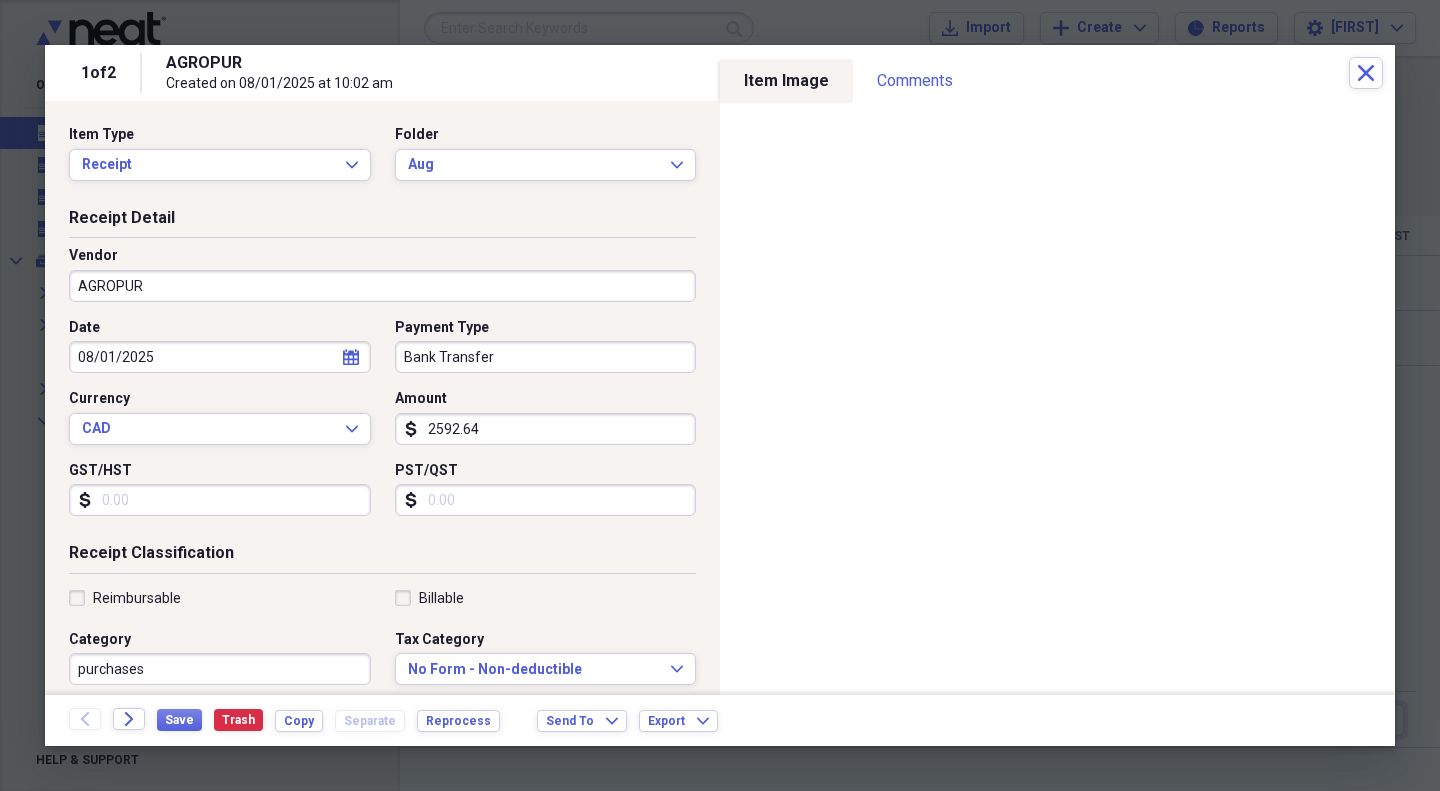 click on "2592.64" at bounding box center (546, 429) 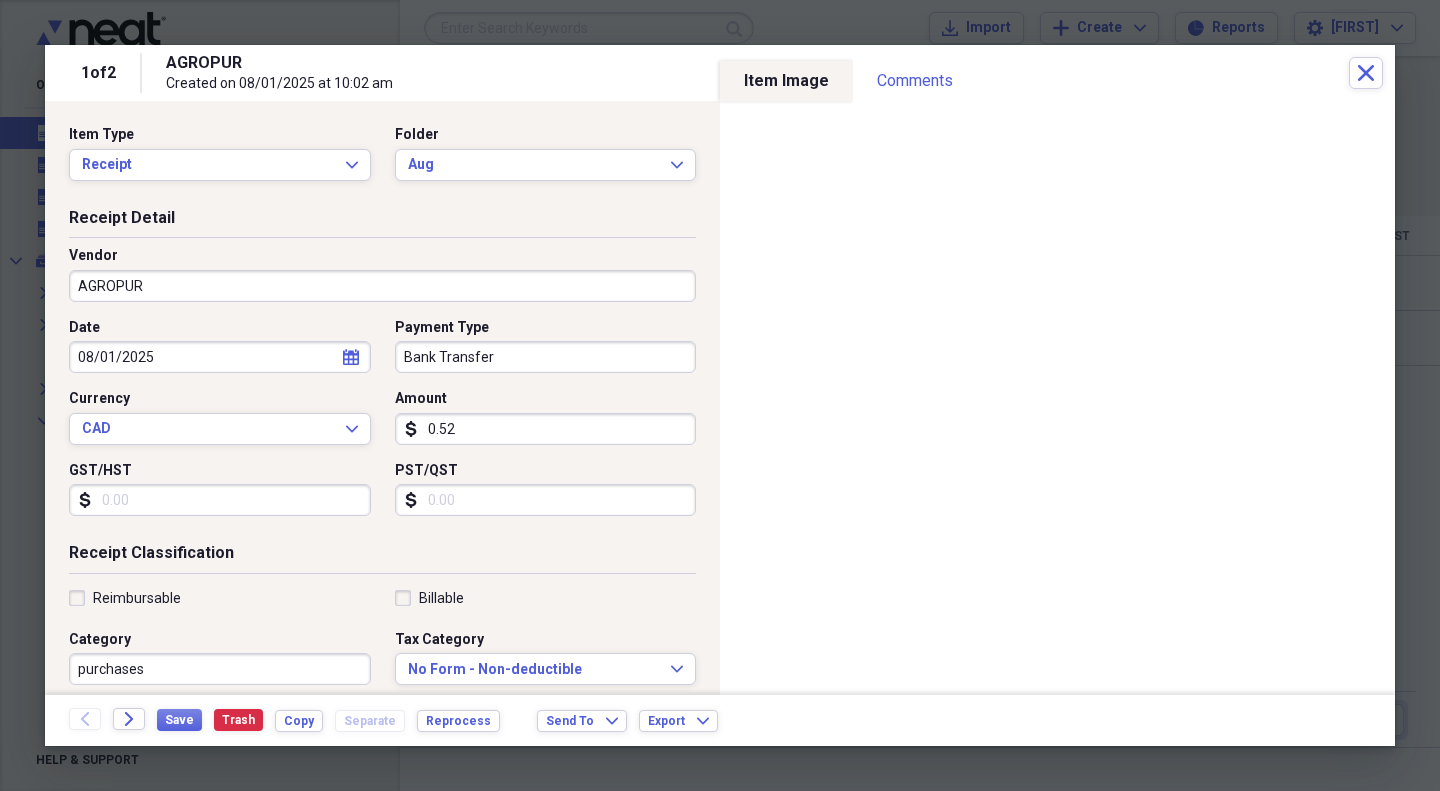 type on "0.52" 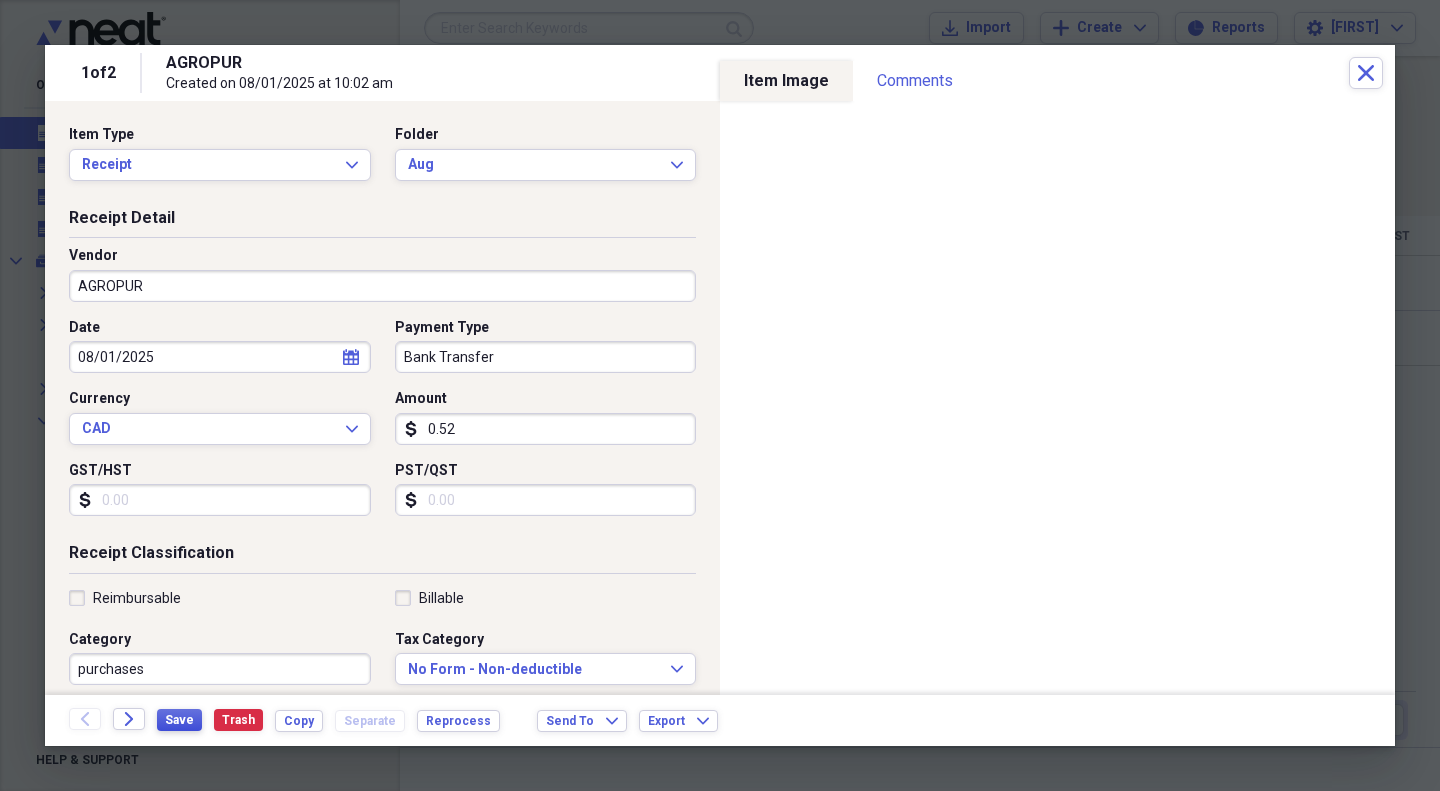 click on "Save" at bounding box center (179, 720) 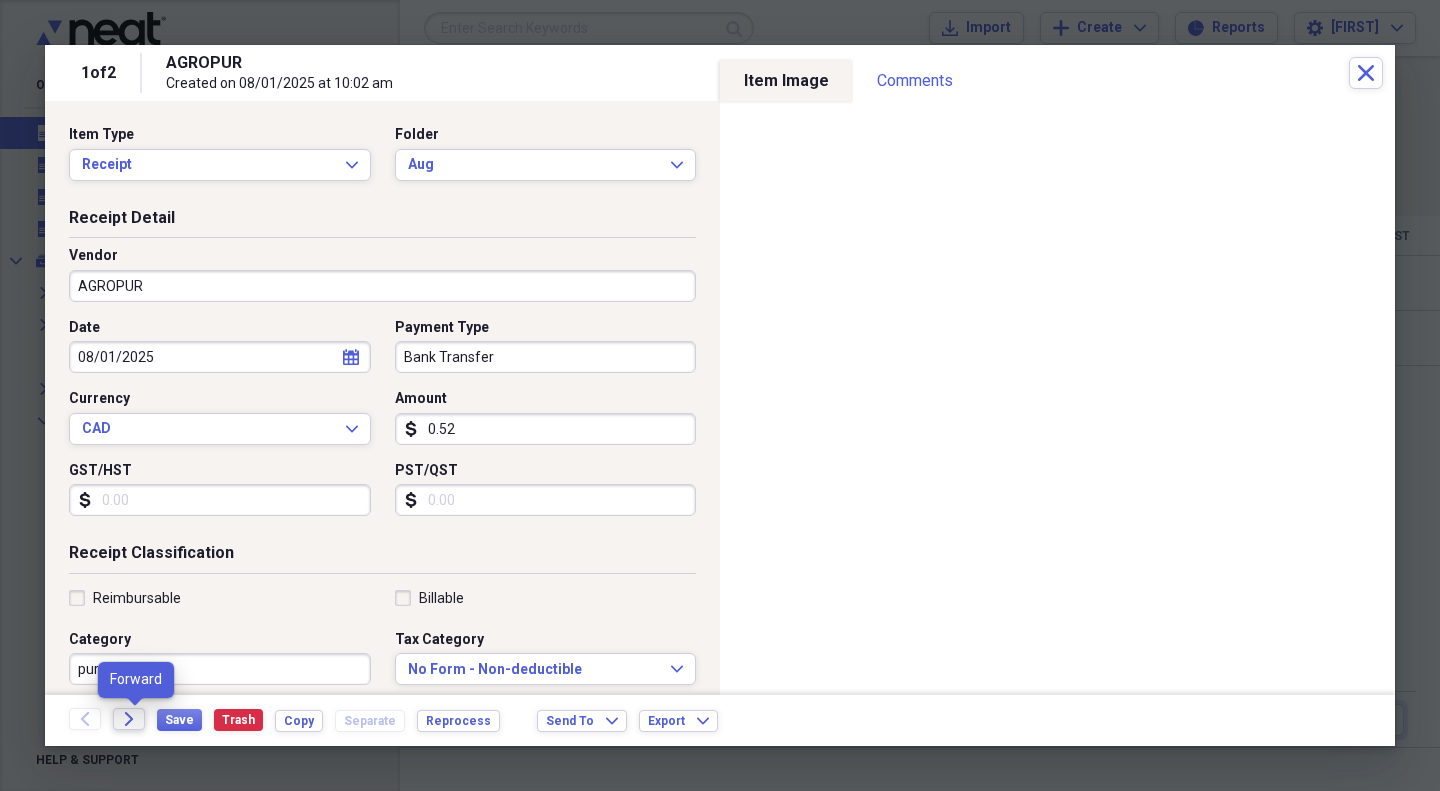 click on "Forward" 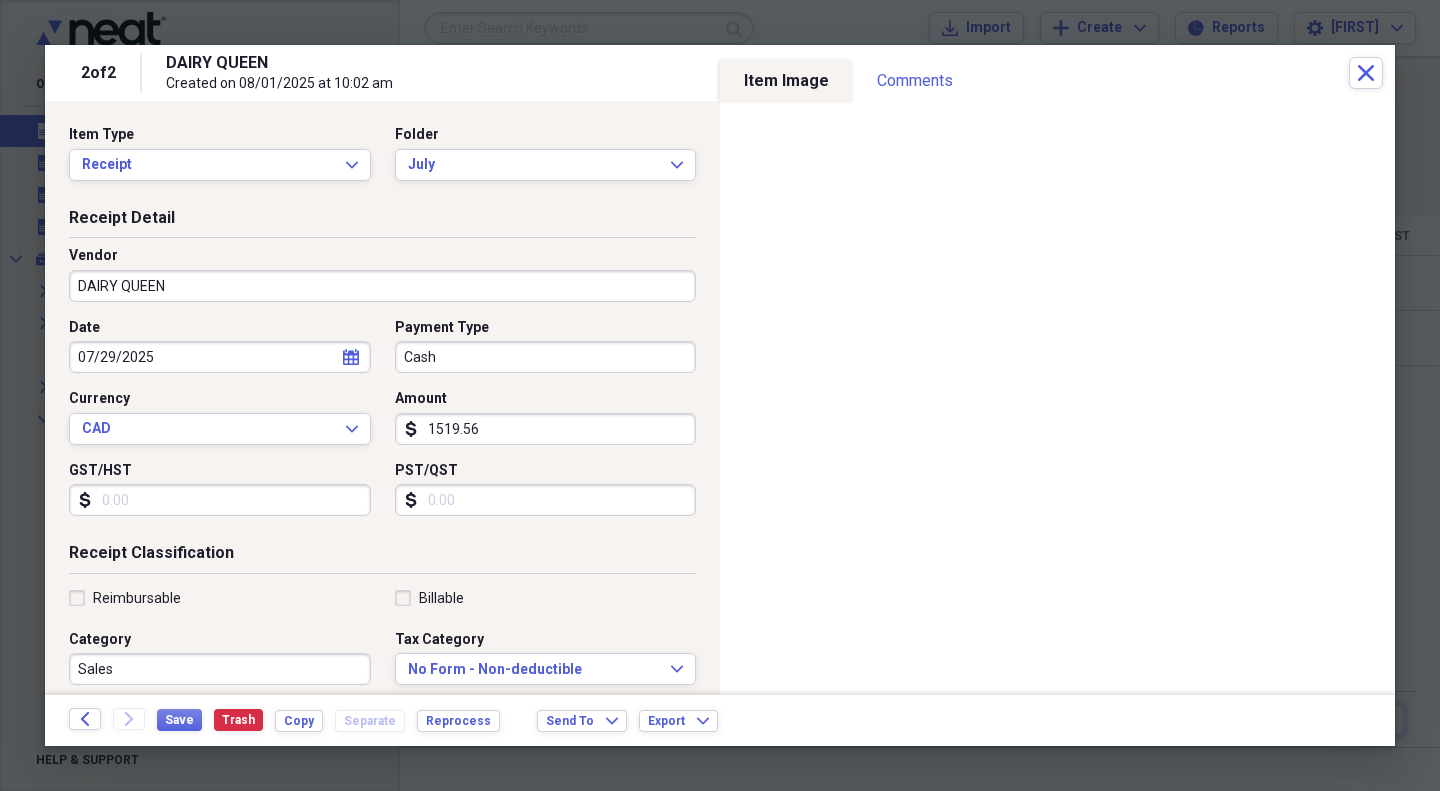click on "DAIRY QUEEN" at bounding box center (382, 286) 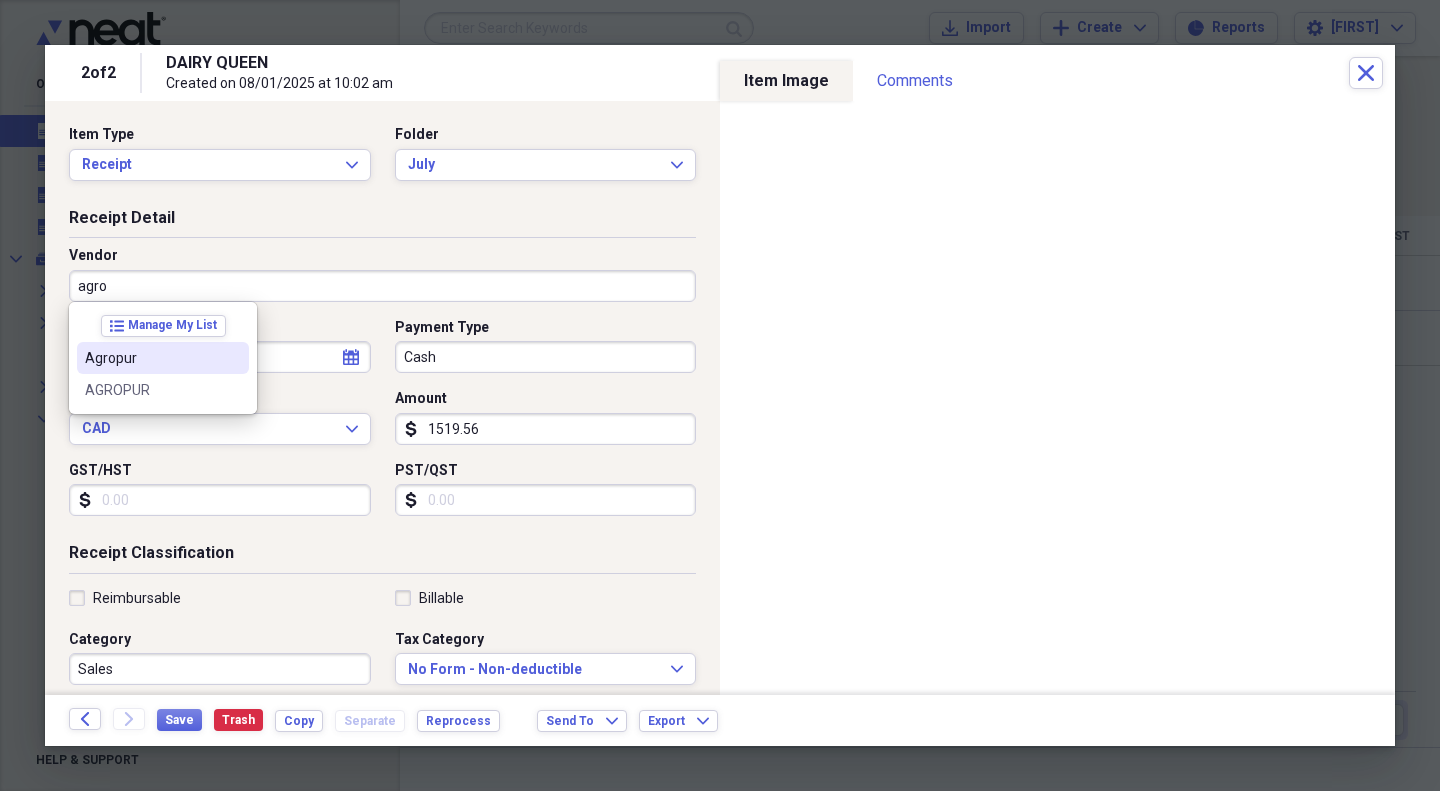 click on "Agropur" at bounding box center (163, 358) 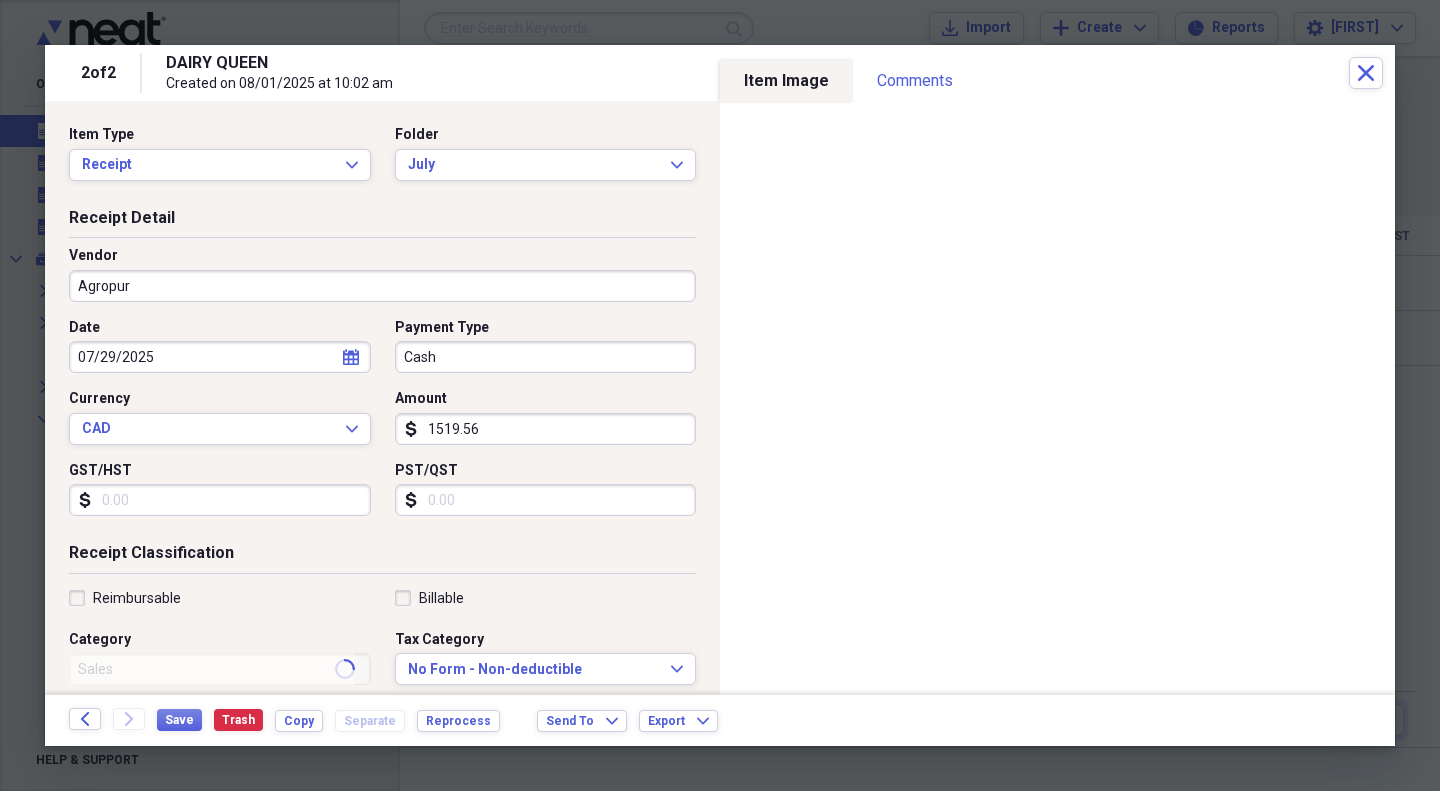 type on "purchases" 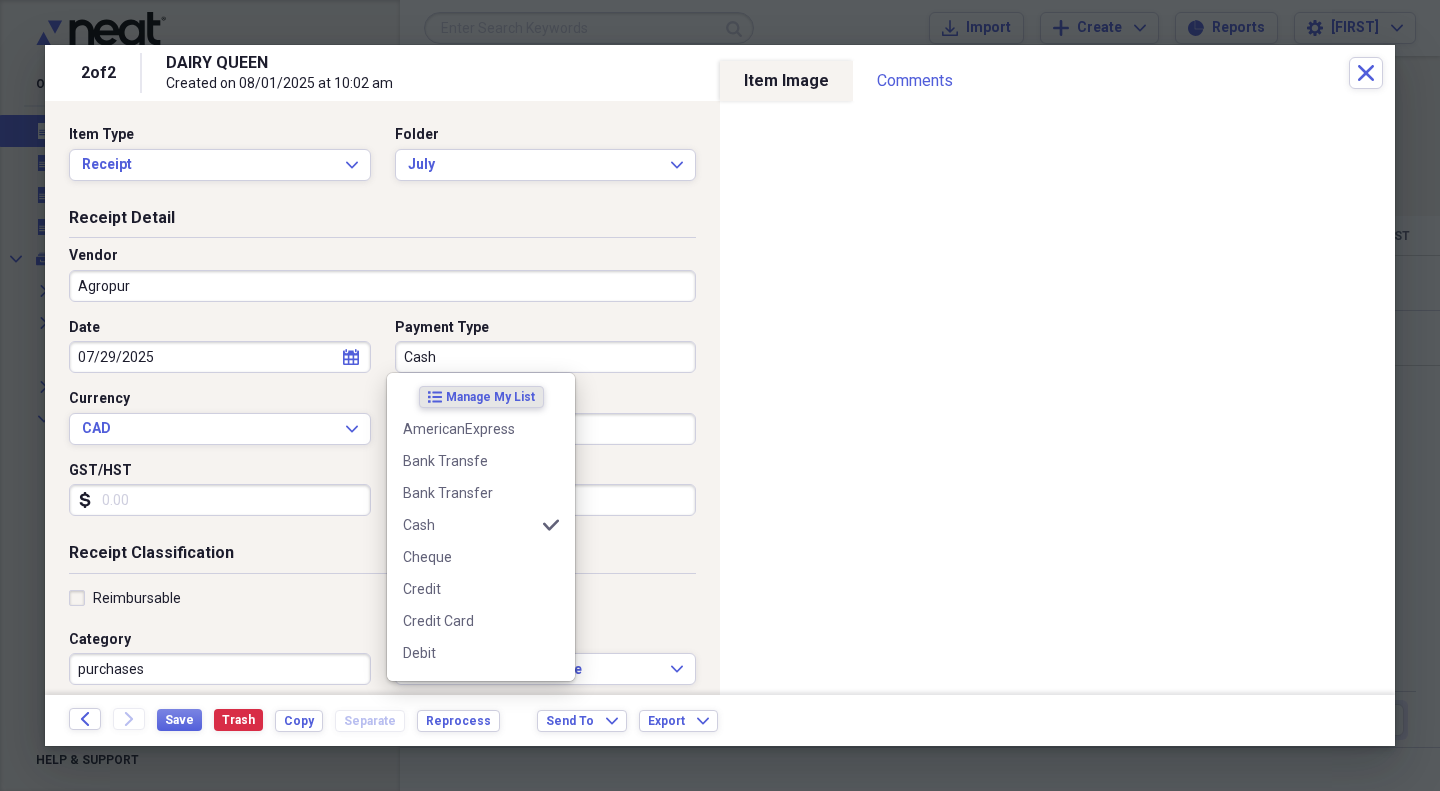 click on "Cash" at bounding box center (546, 357) 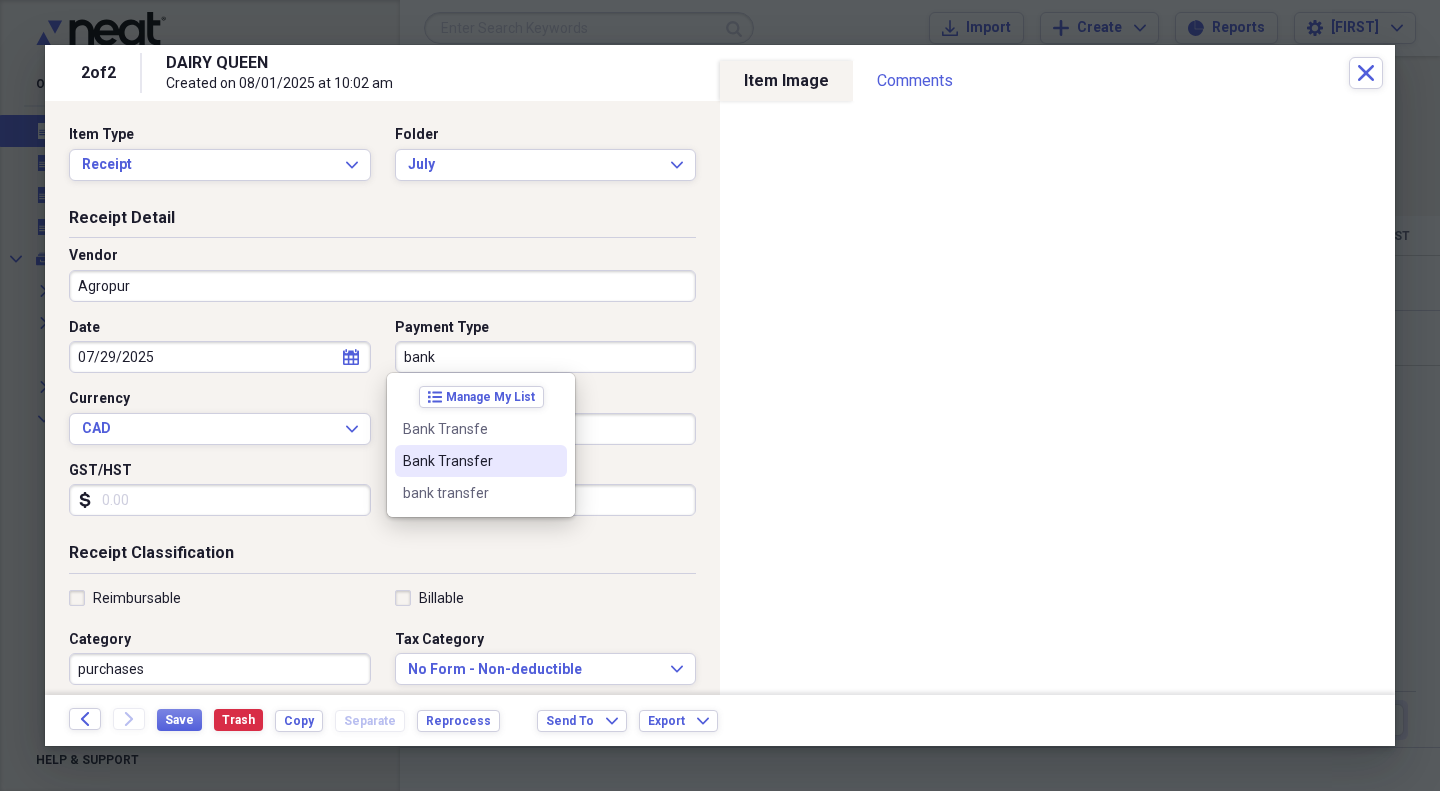 click on "Bank Transfer" at bounding box center (469, 461) 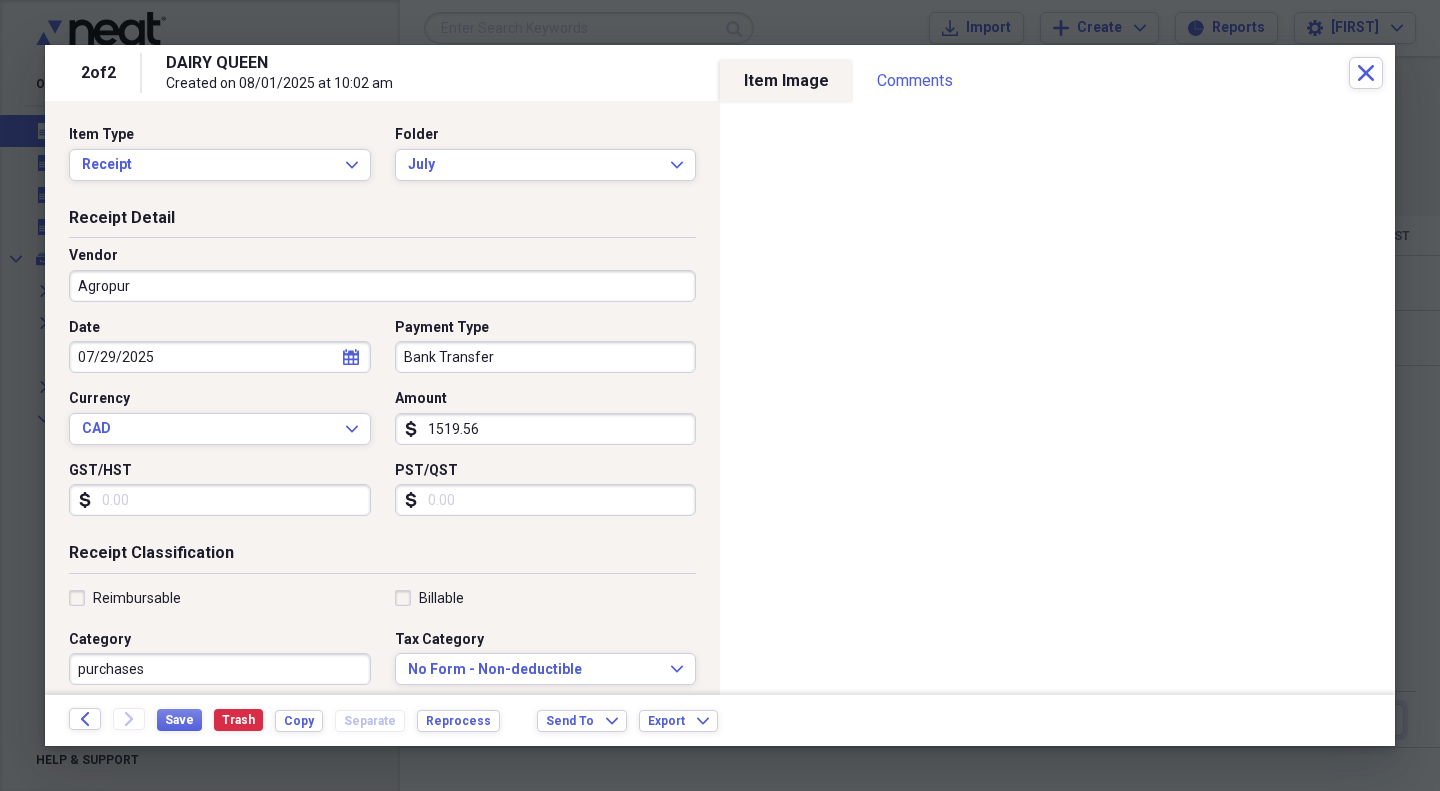 click on "1519.56" at bounding box center (546, 429) 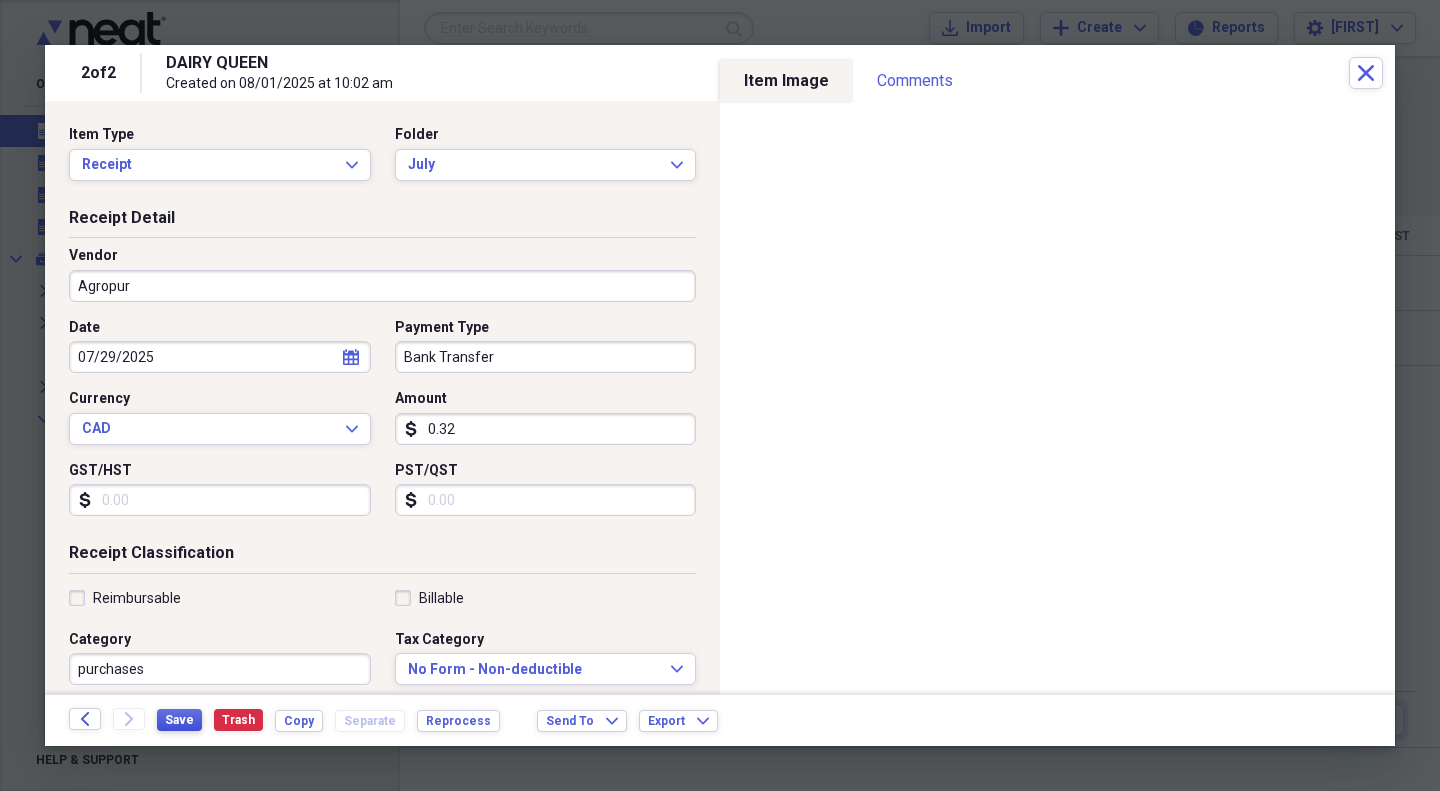 type on "0.32" 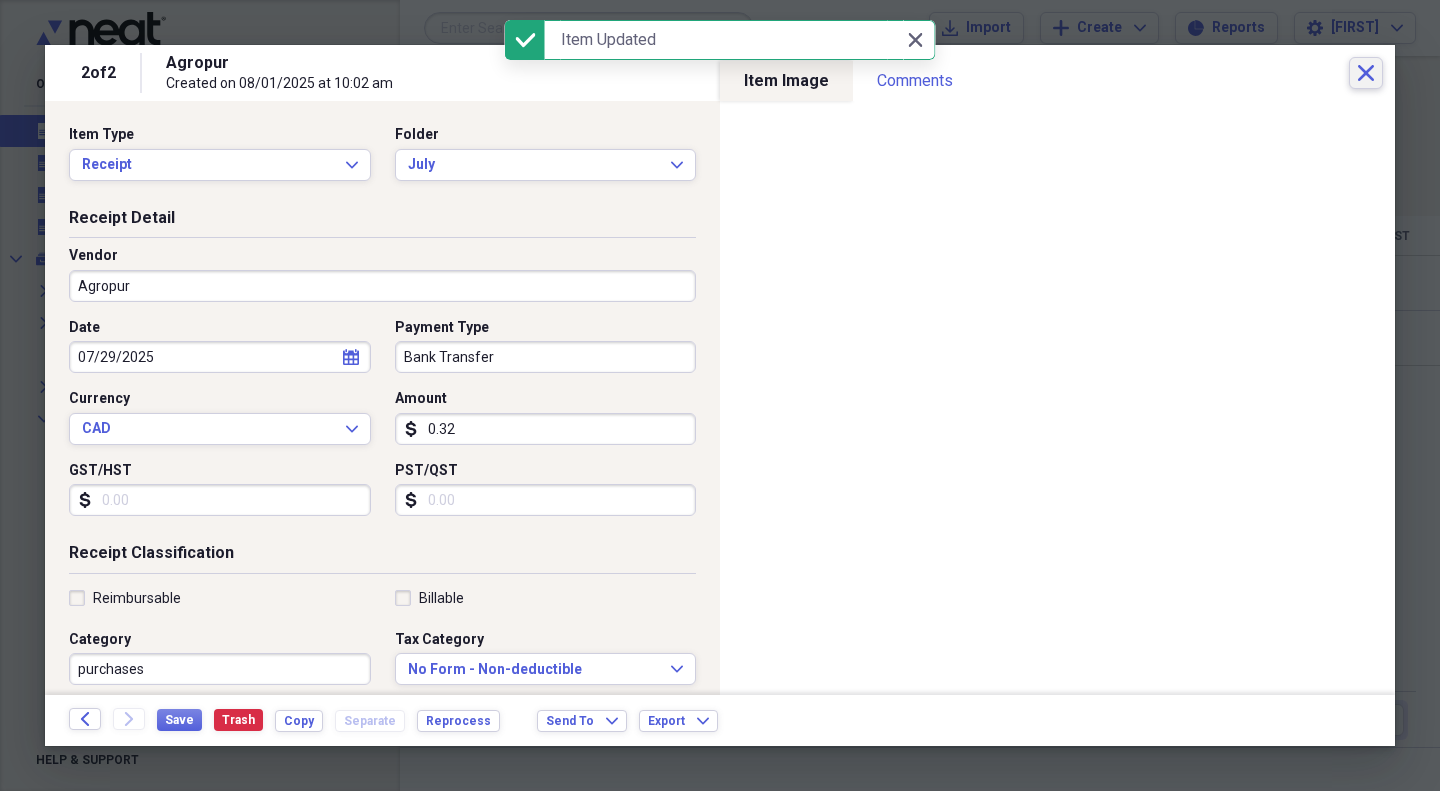 click 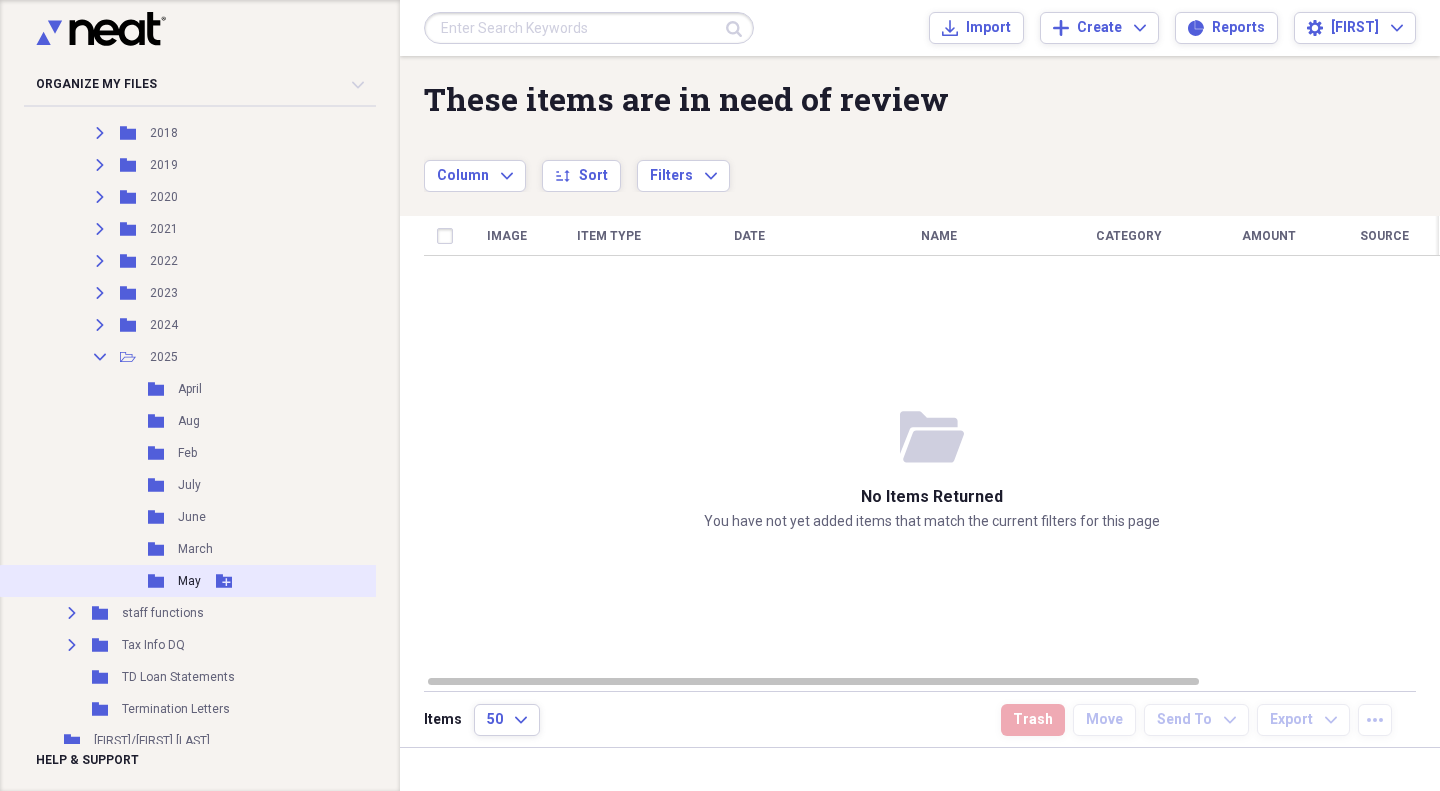 scroll, scrollTop: 2600, scrollLeft: 0, axis: vertical 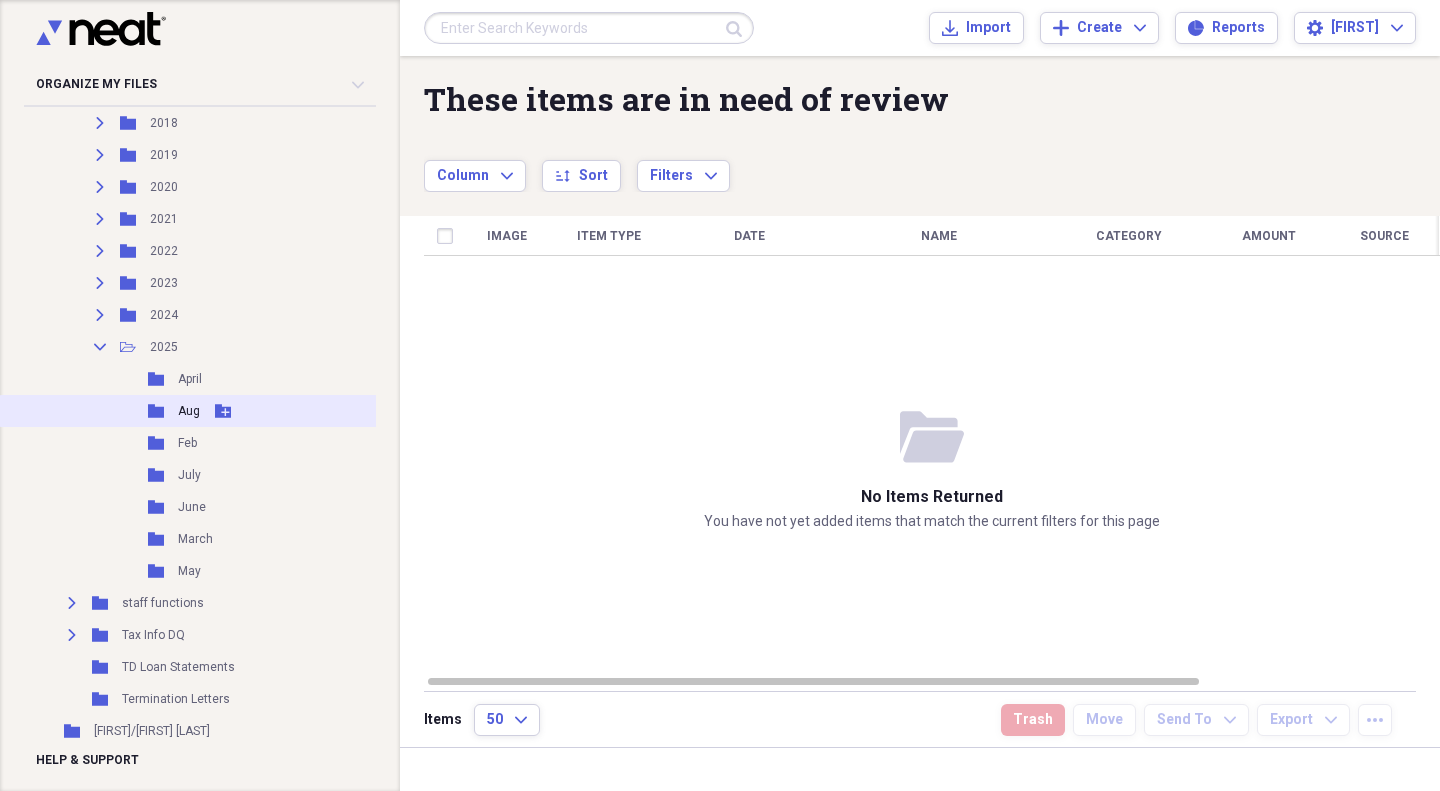 click on "Aug" at bounding box center [189, 411] 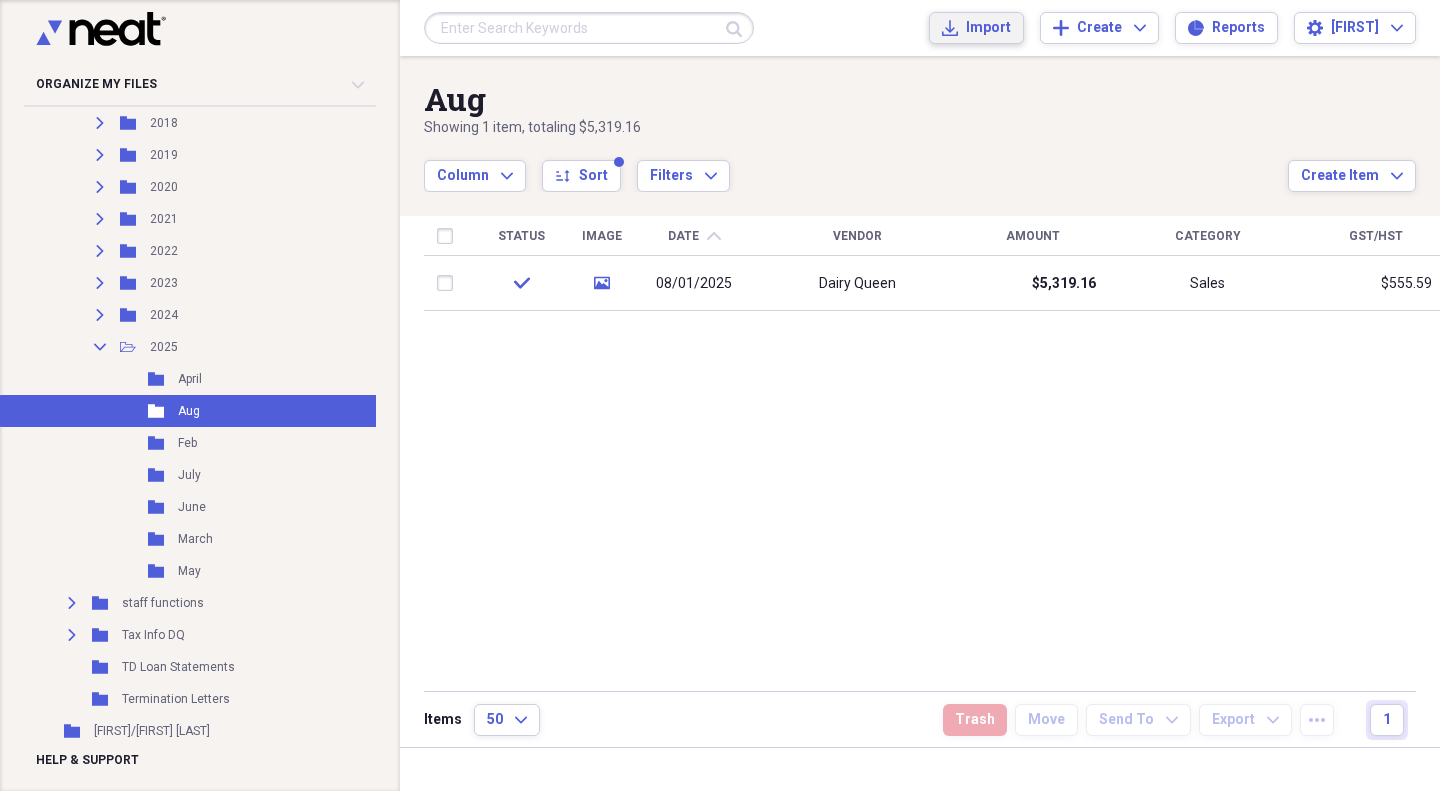 click on "Import" at bounding box center [988, 28] 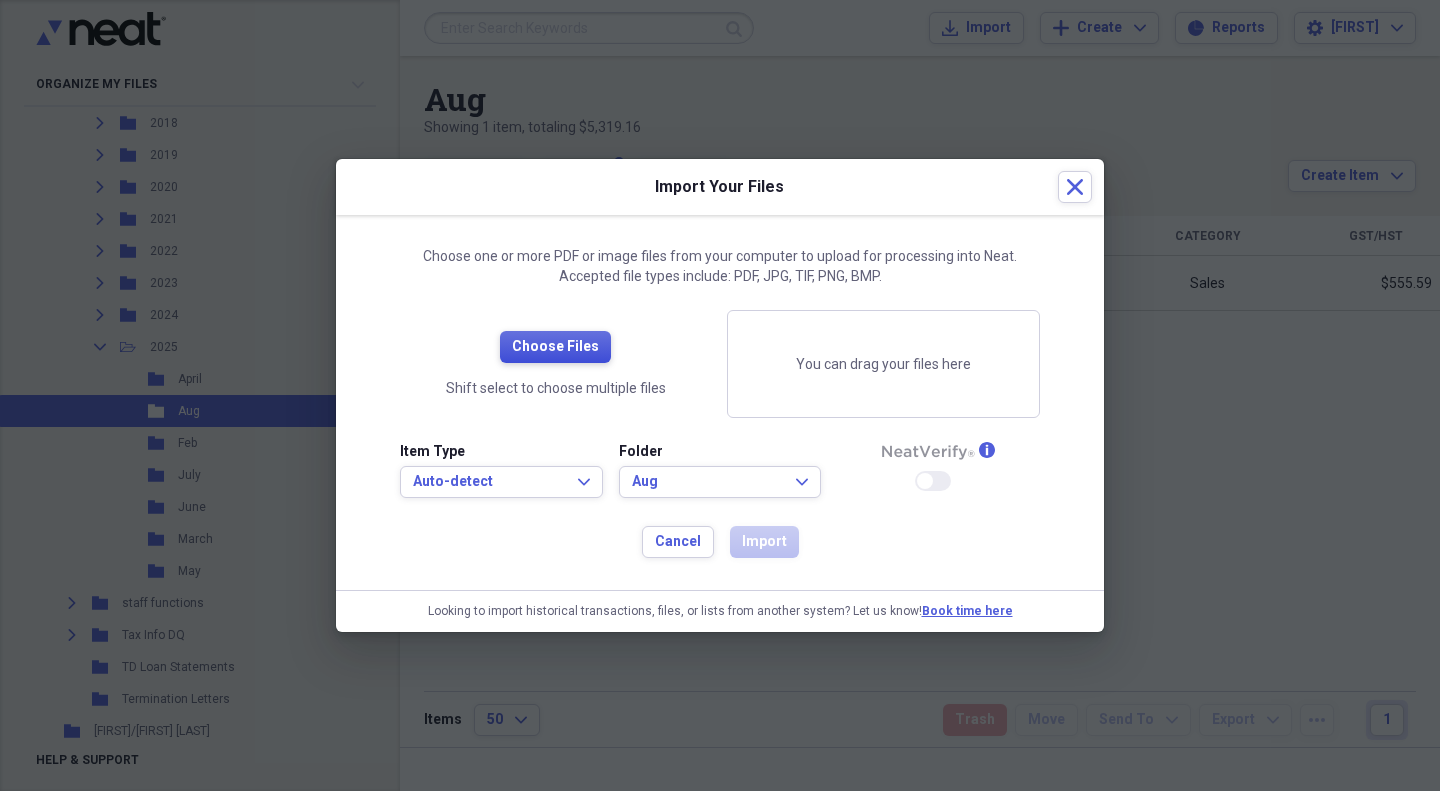 click on "Choose Files" at bounding box center [555, 347] 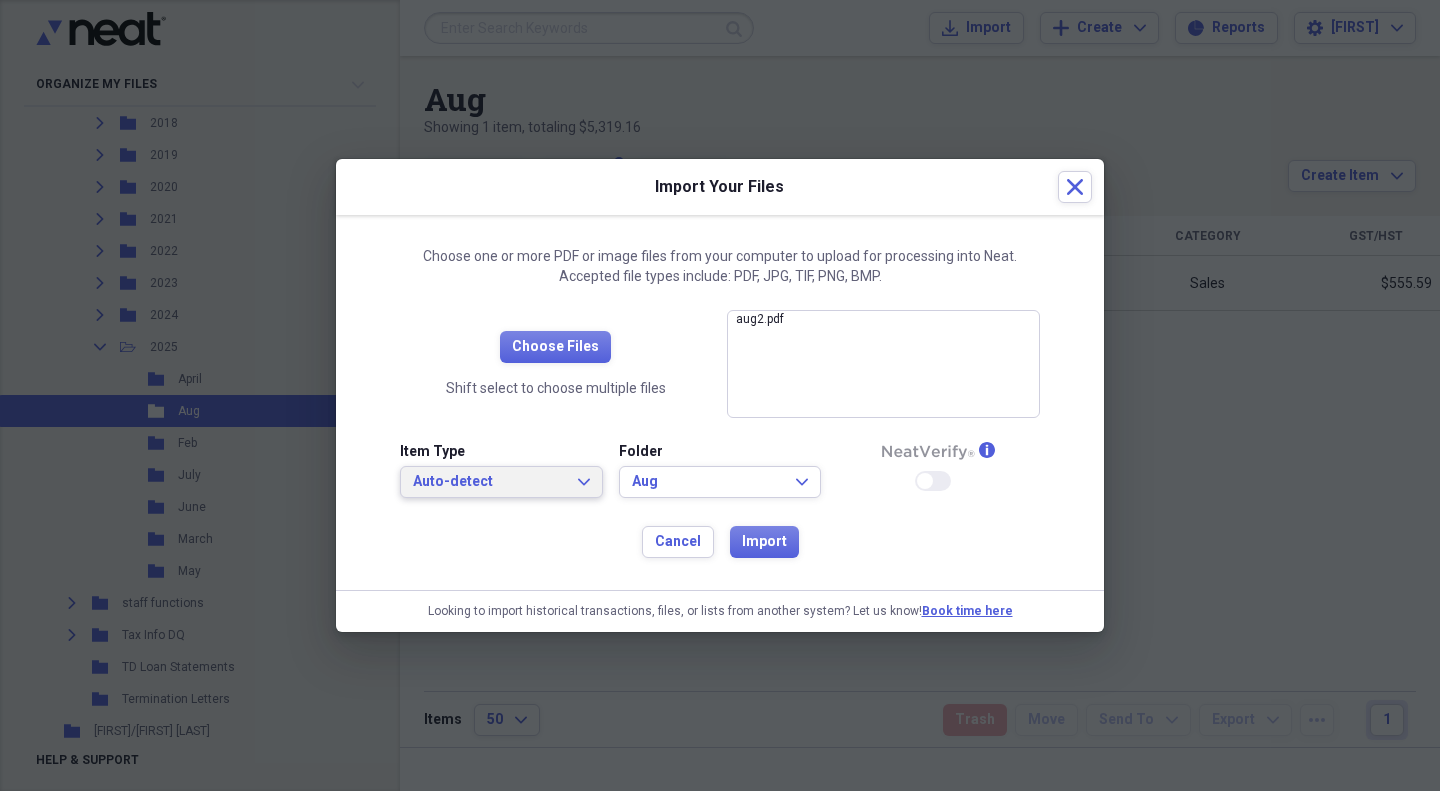 click on "Auto-detect" at bounding box center (489, 482) 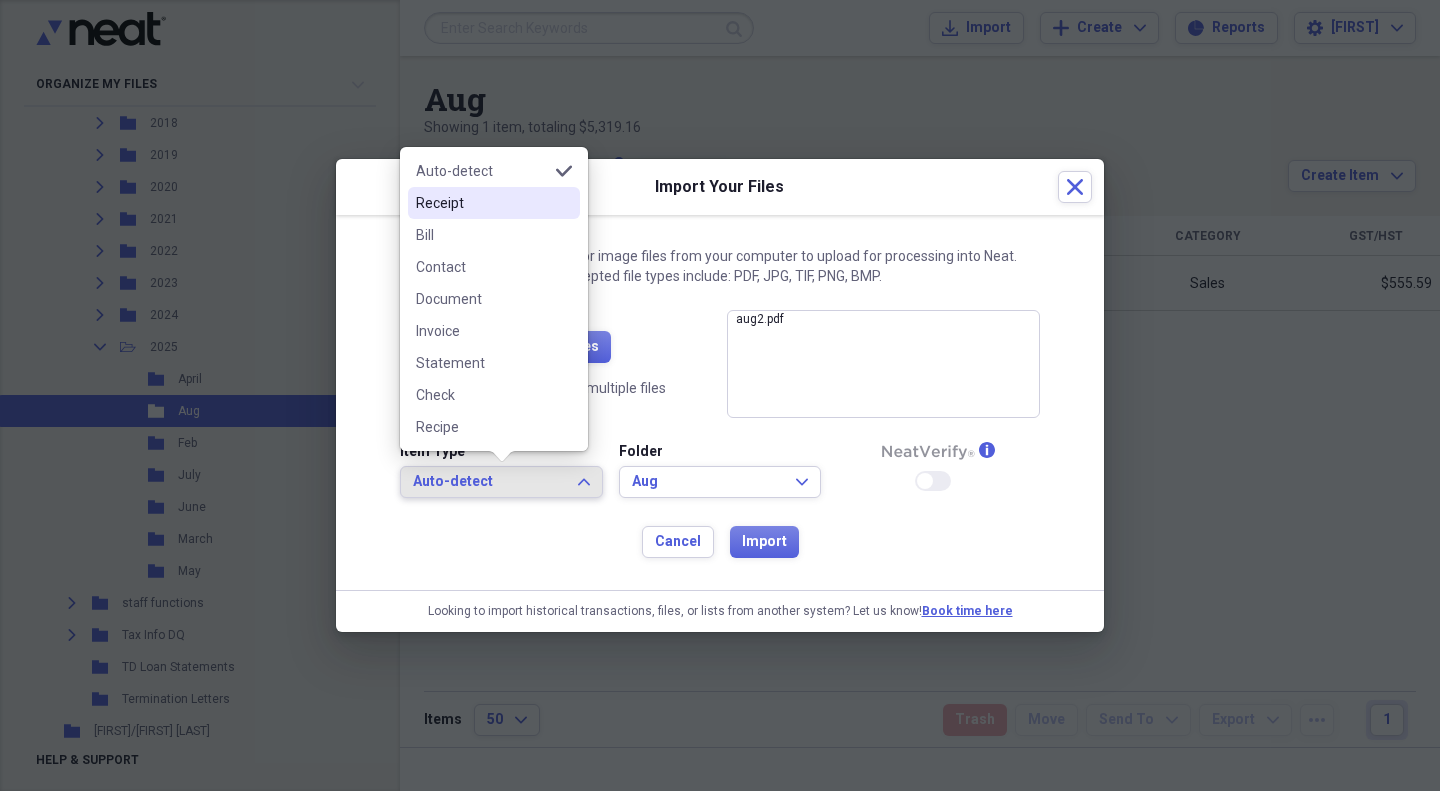 click on "Receipt" at bounding box center [494, 203] 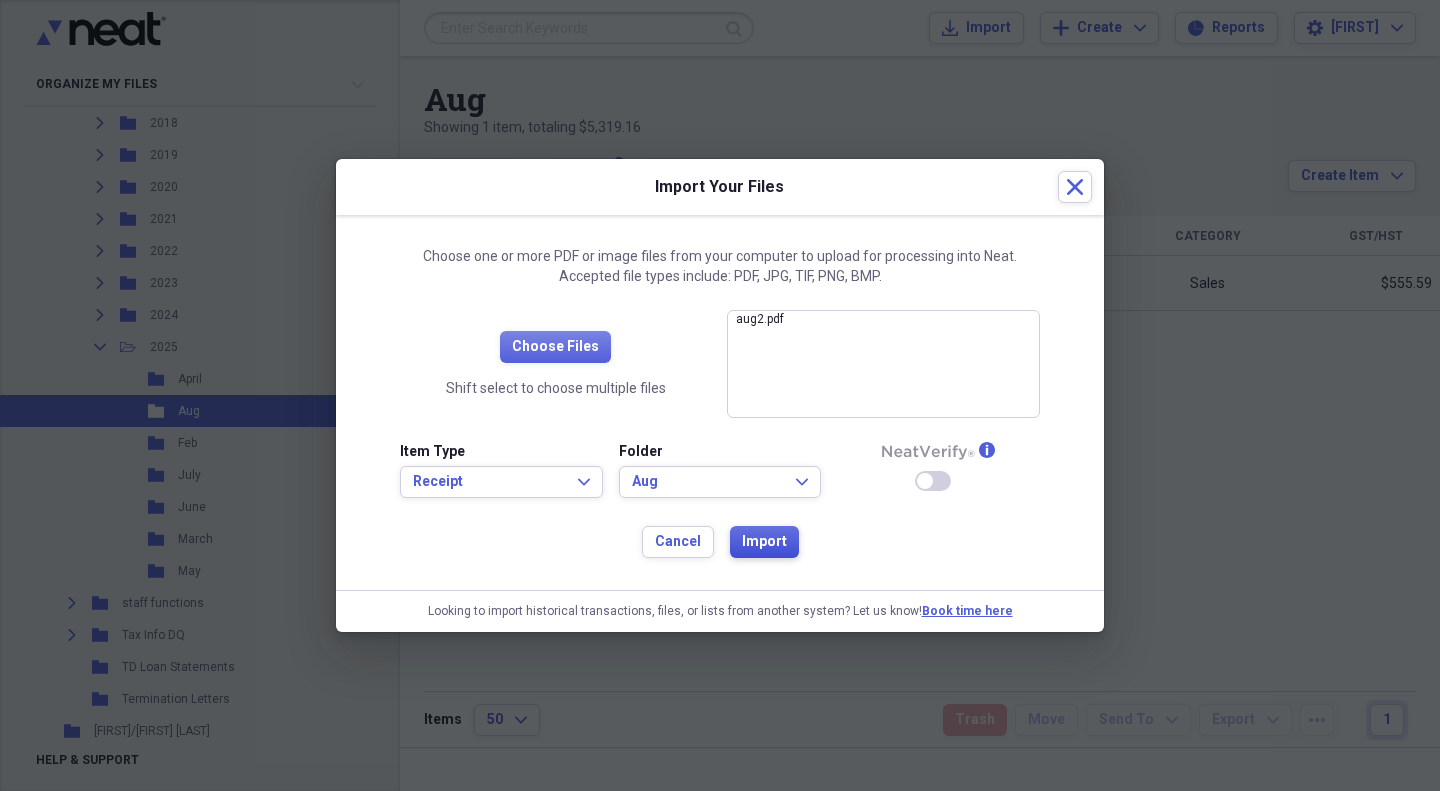 click on "Import" at bounding box center [764, 542] 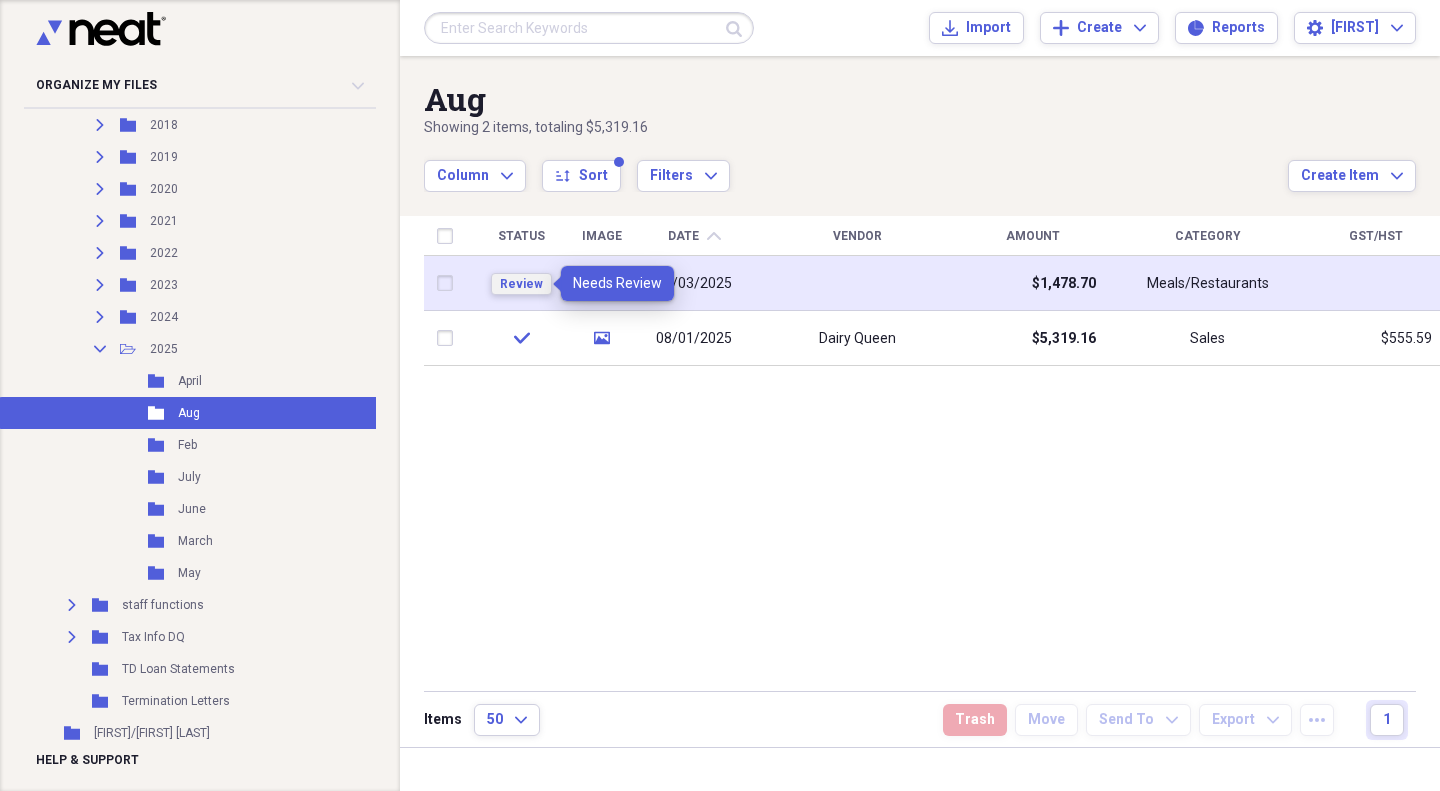 click on "Review" at bounding box center (521, 284) 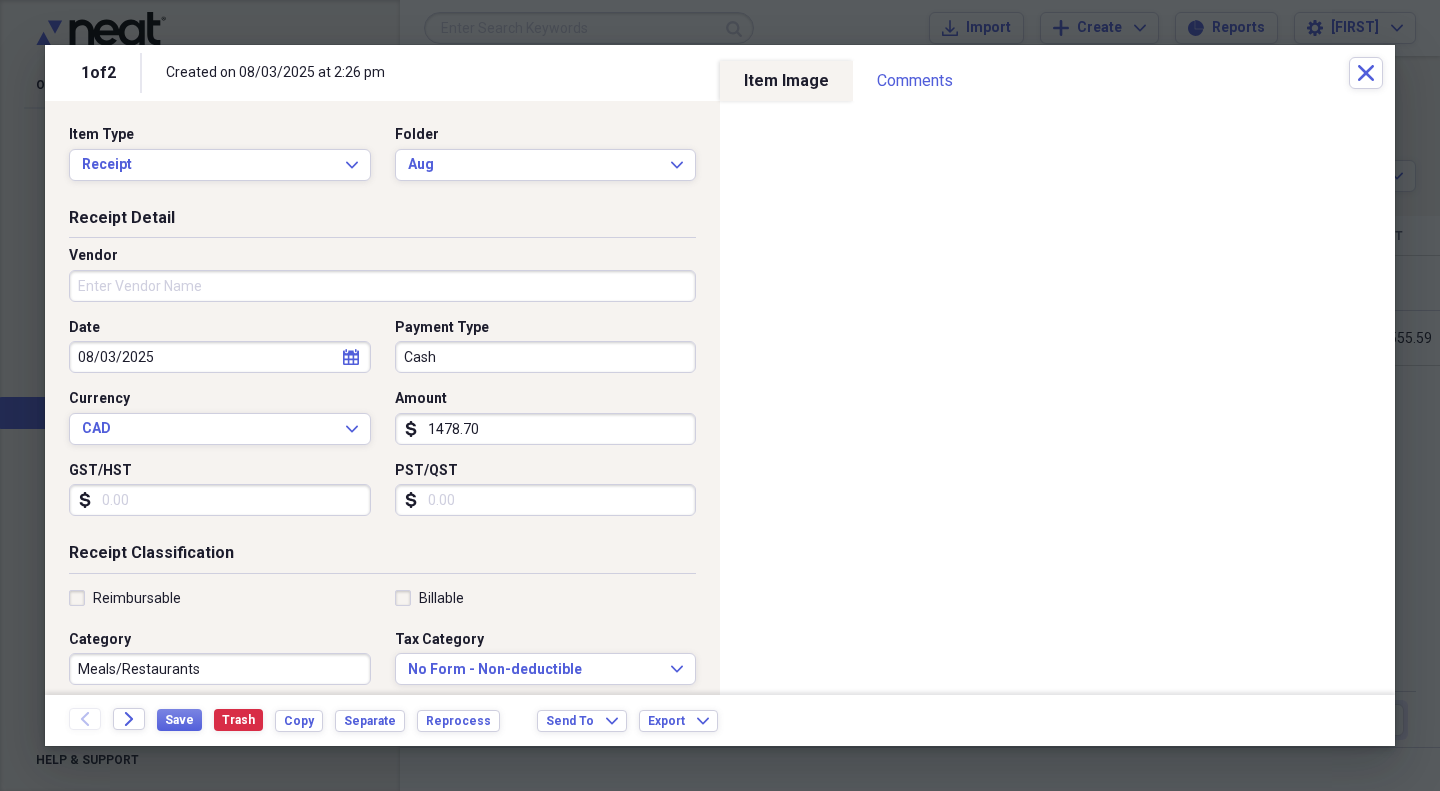 click on "Vendor" at bounding box center [382, 286] 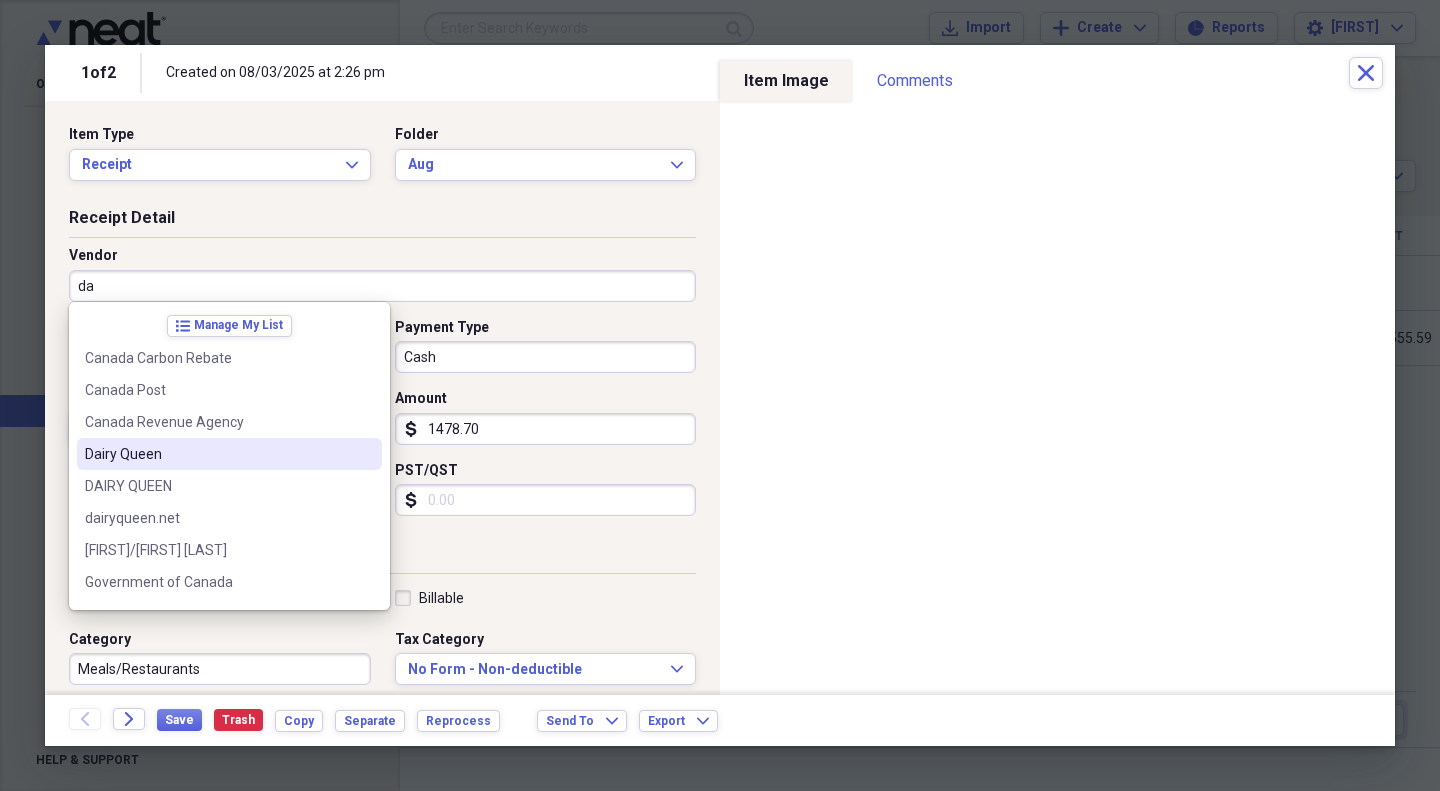 click on "Dairy Queen" at bounding box center [217, 454] 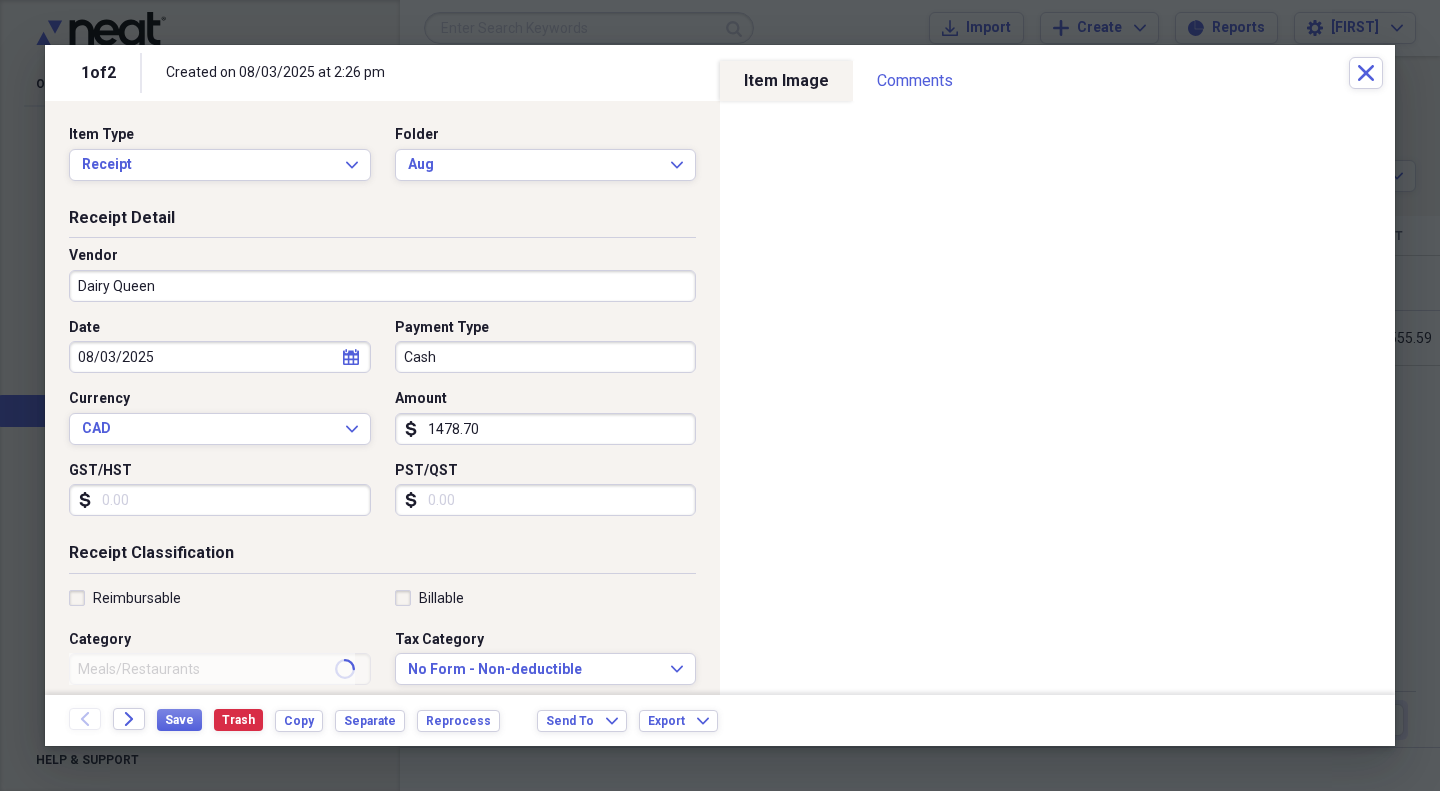 type on "Sales" 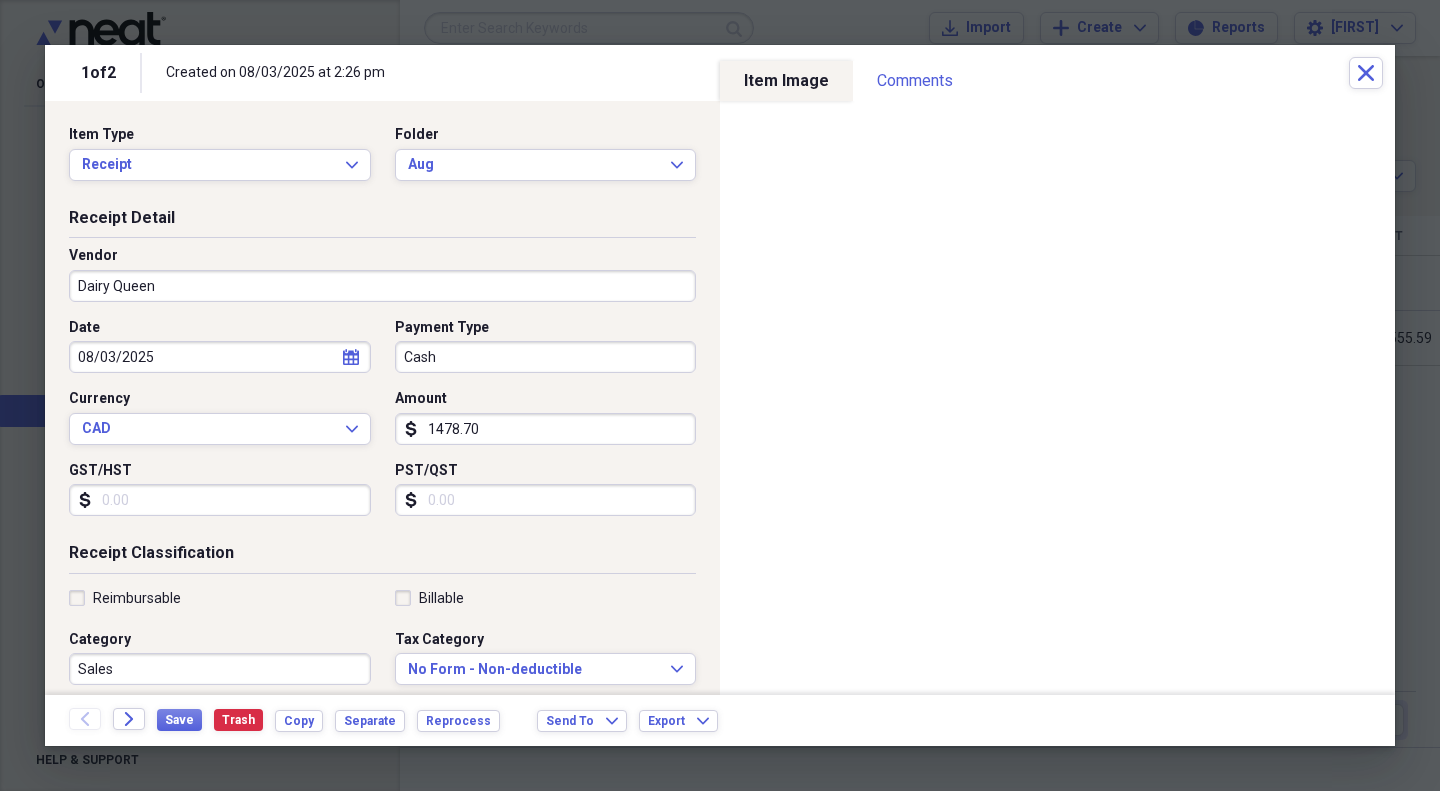 click on "08/03/2025" at bounding box center [220, 357] 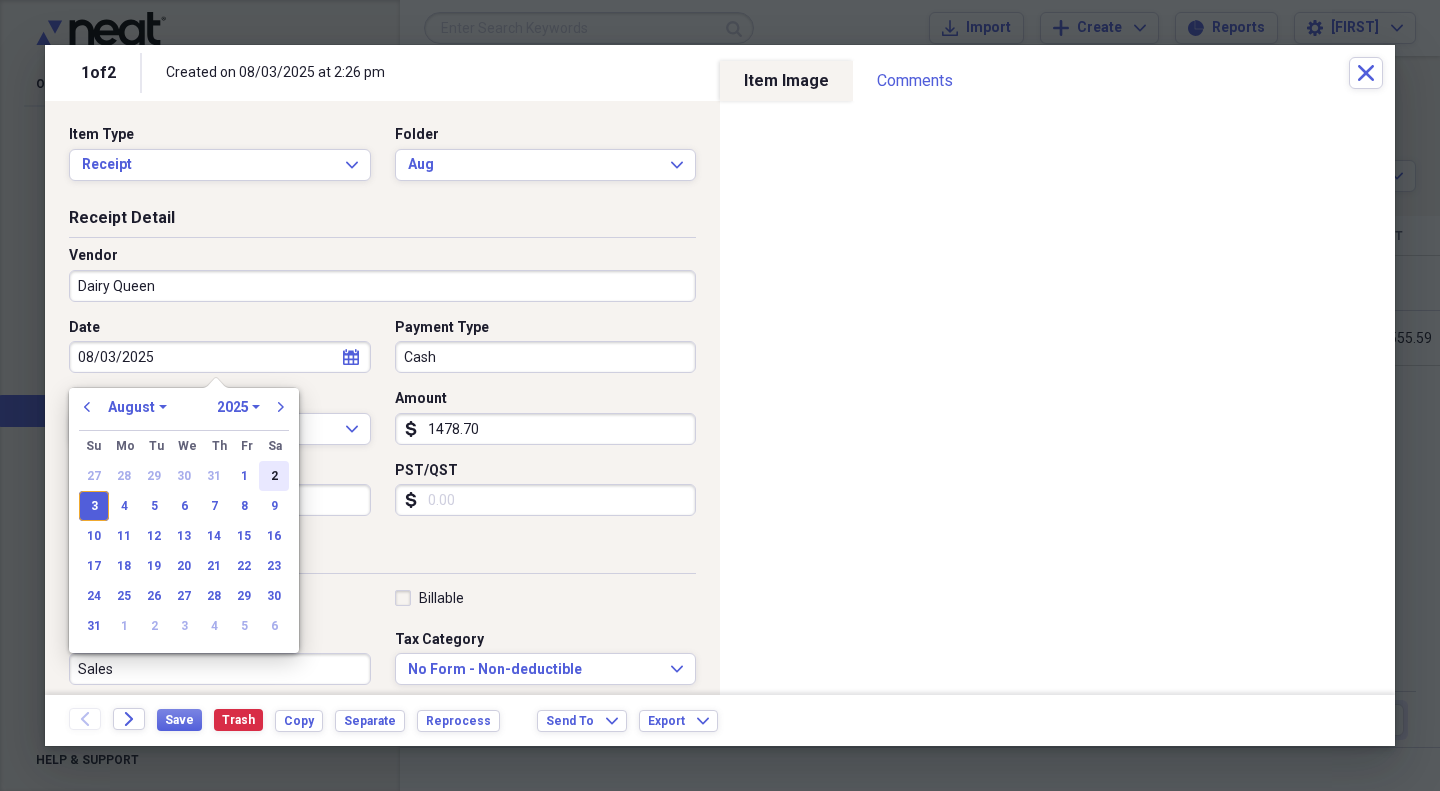click on "2" at bounding box center [274, 476] 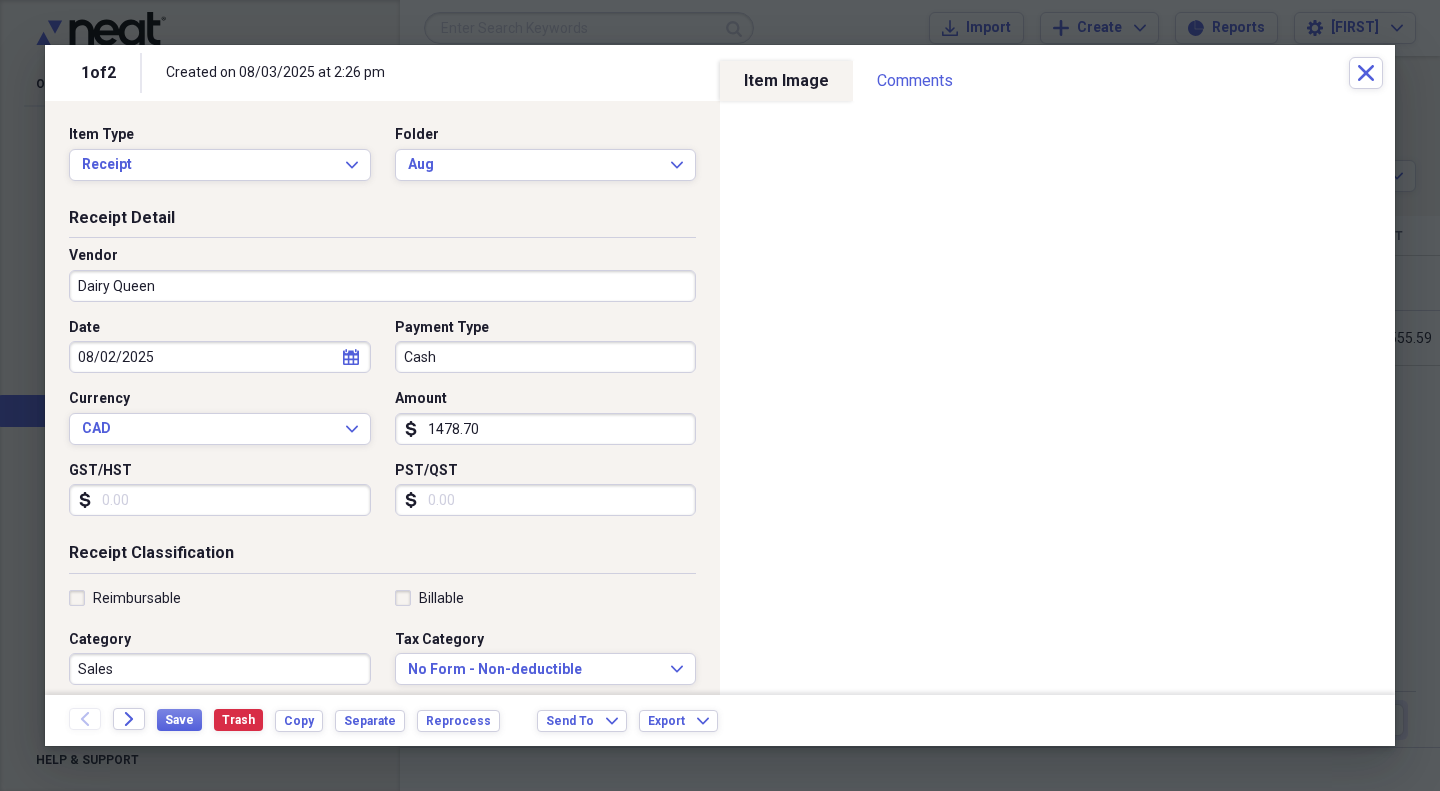 click on "Cash" at bounding box center [546, 357] 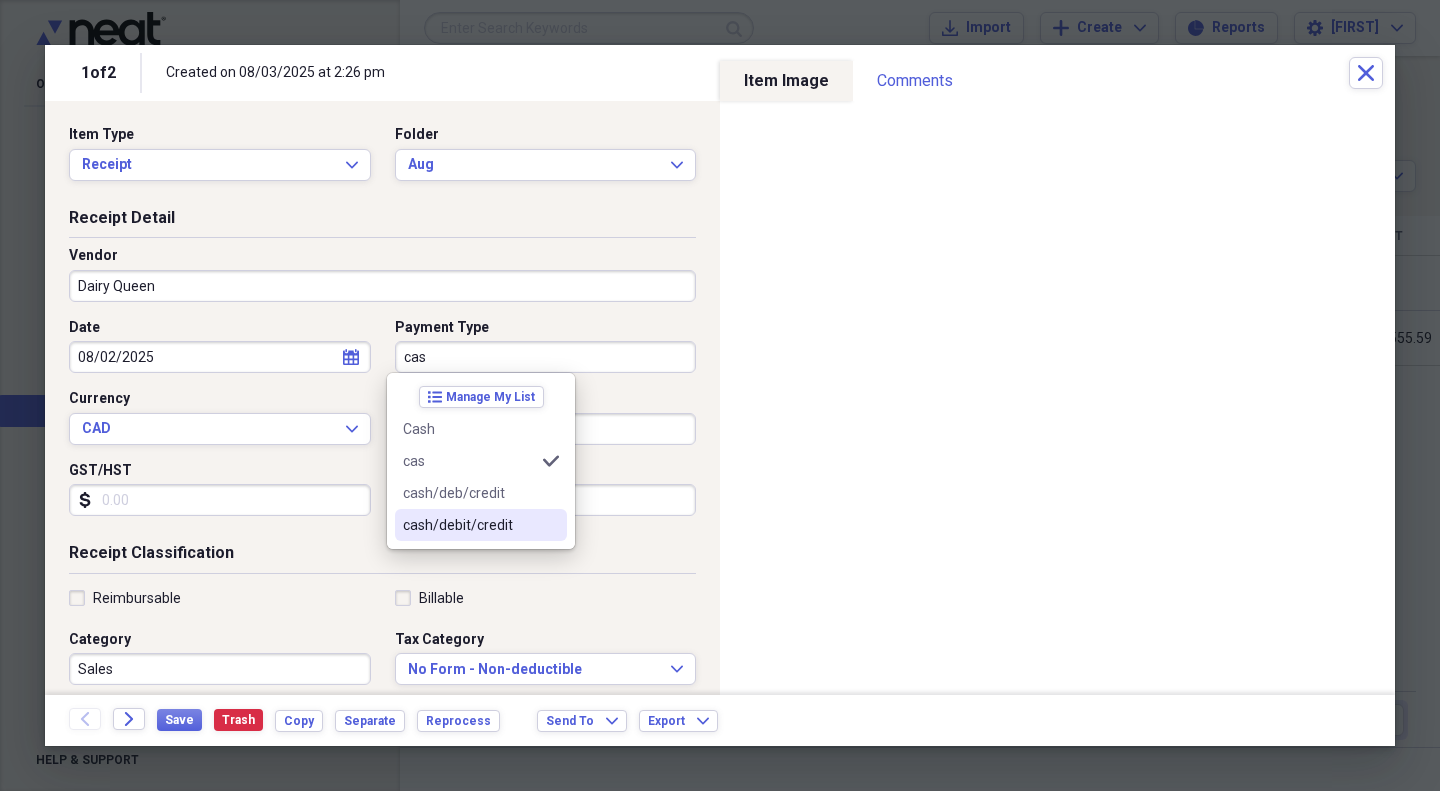 click on "cash/debit/credit" at bounding box center (469, 525) 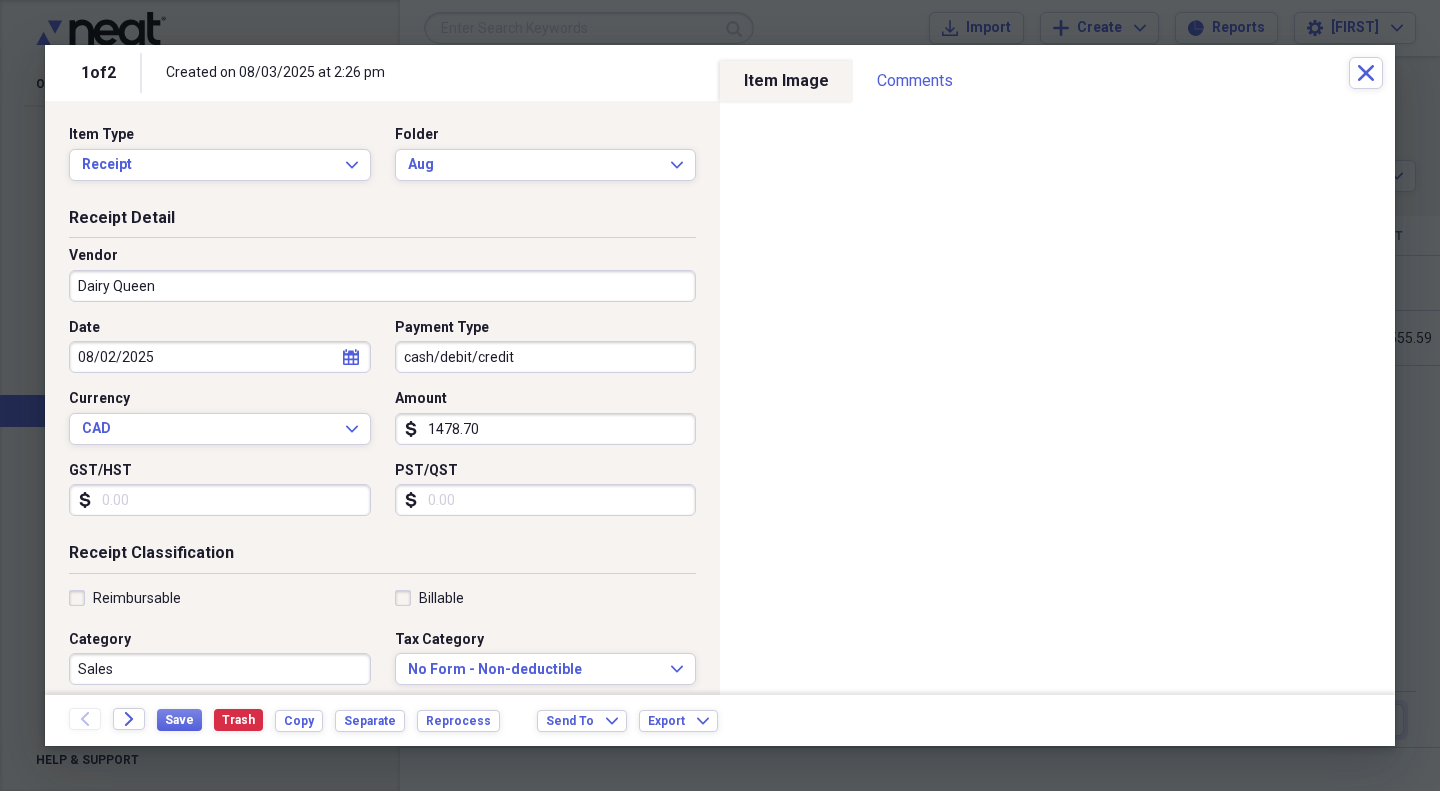 click on "1478.70" at bounding box center (546, 429) 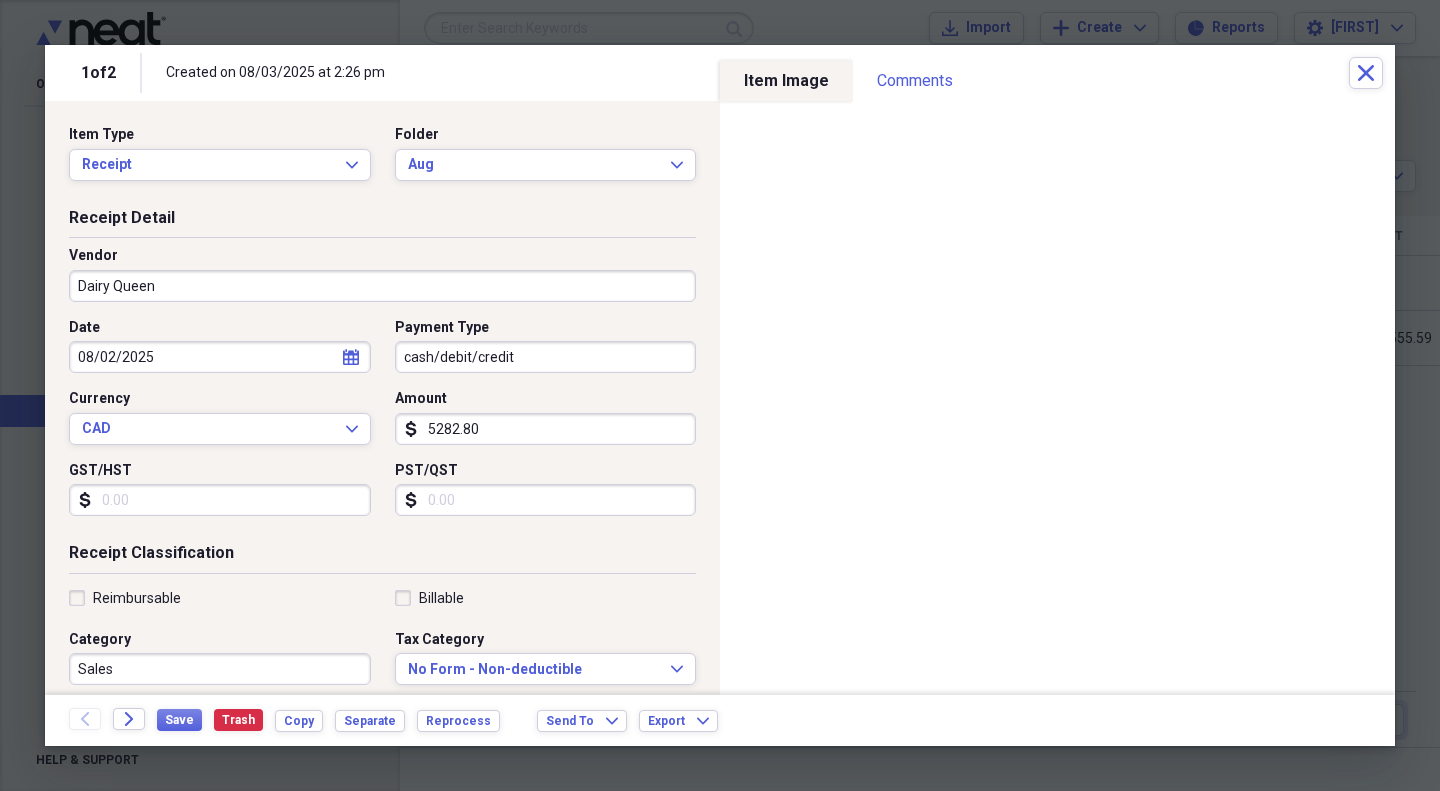 type on "5282.80" 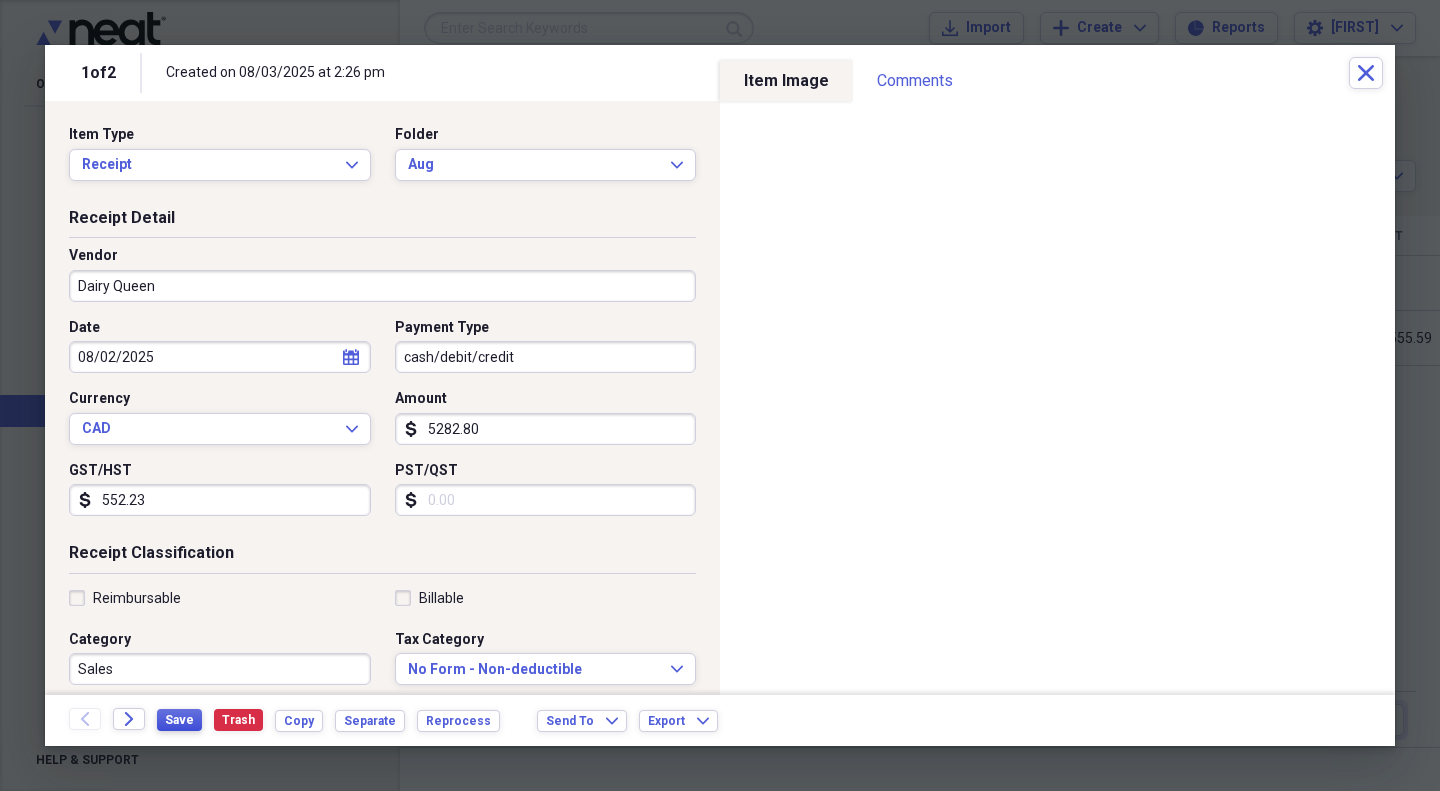 type on "552.23" 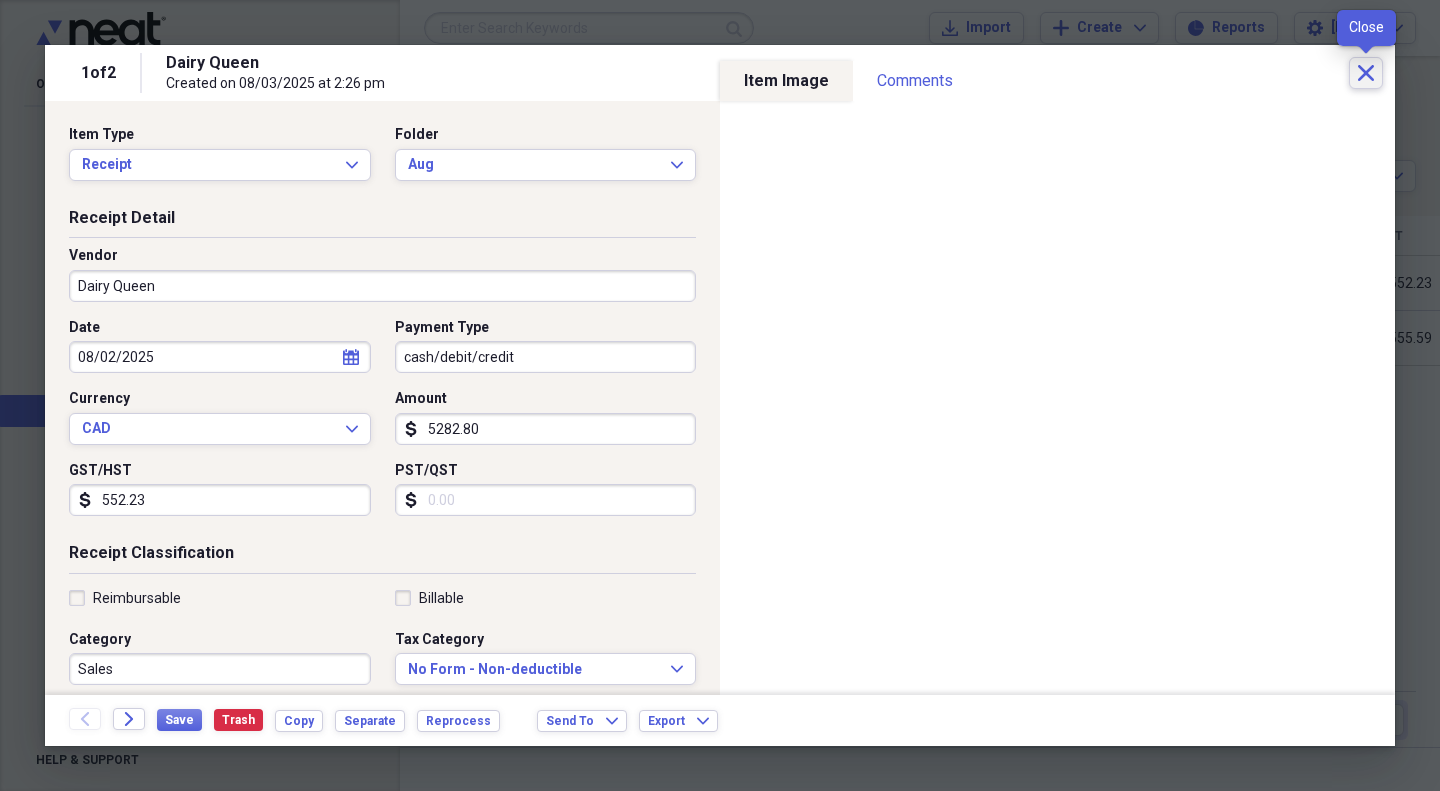 click on "Close" at bounding box center [1366, 73] 